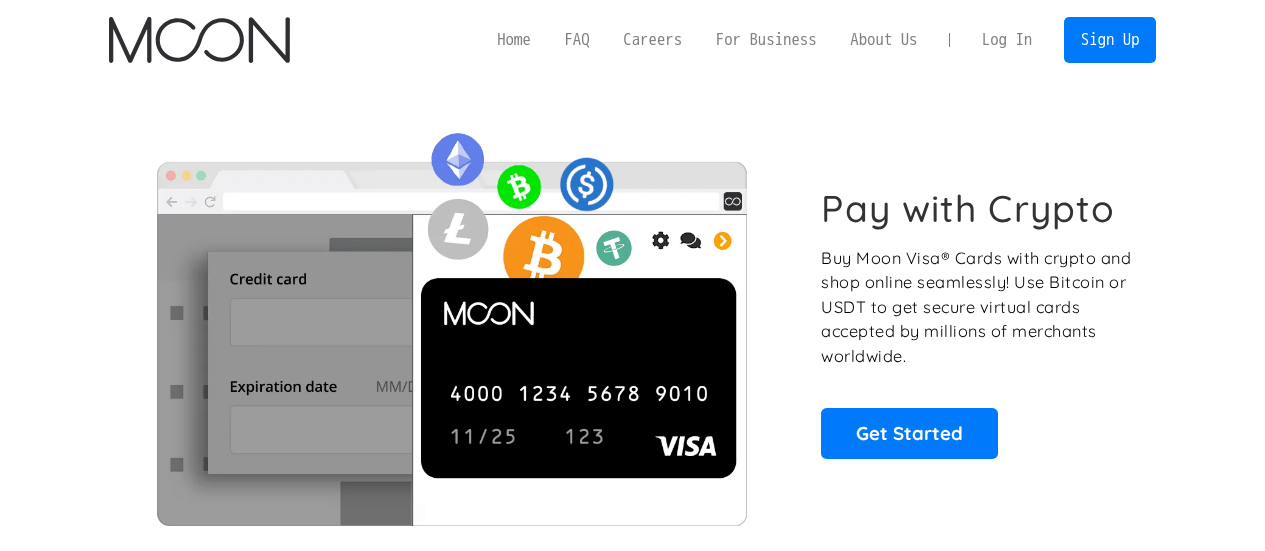 scroll, scrollTop: 0, scrollLeft: 0, axis: both 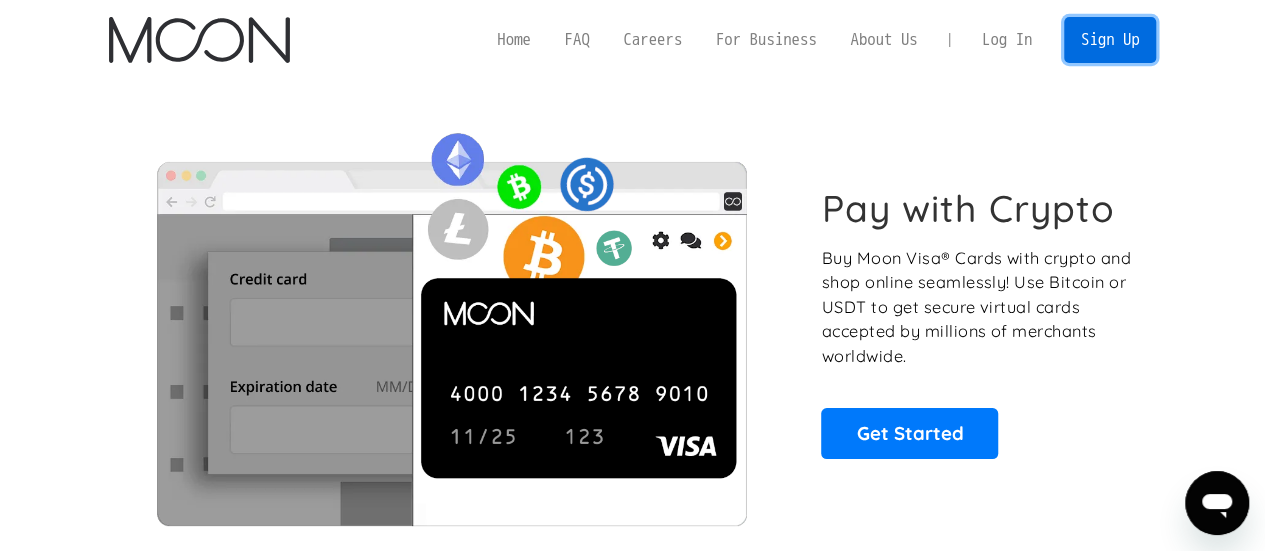 click on "Sign Up" at bounding box center (1110, 39) 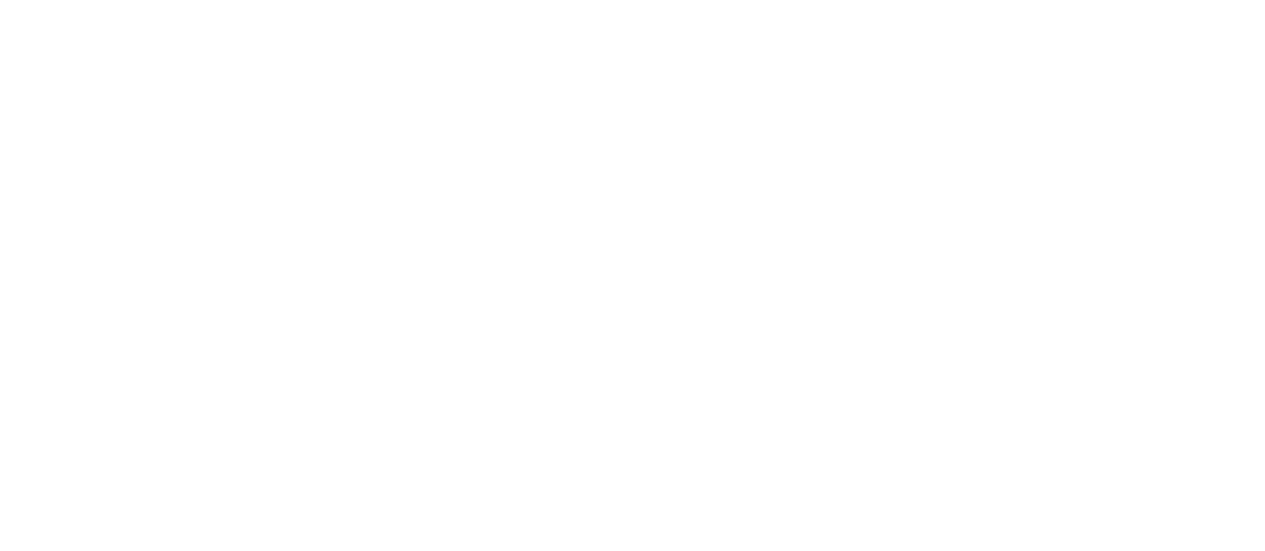 scroll, scrollTop: 0, scrollLeft: 0, axis: both 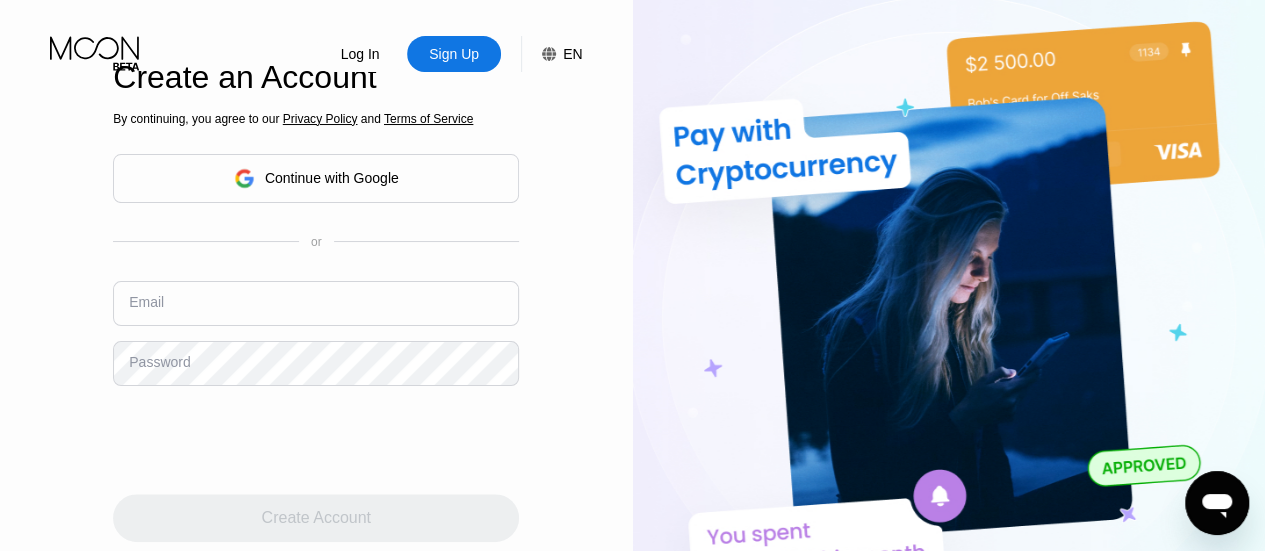 click at bounding box center [316, 303] 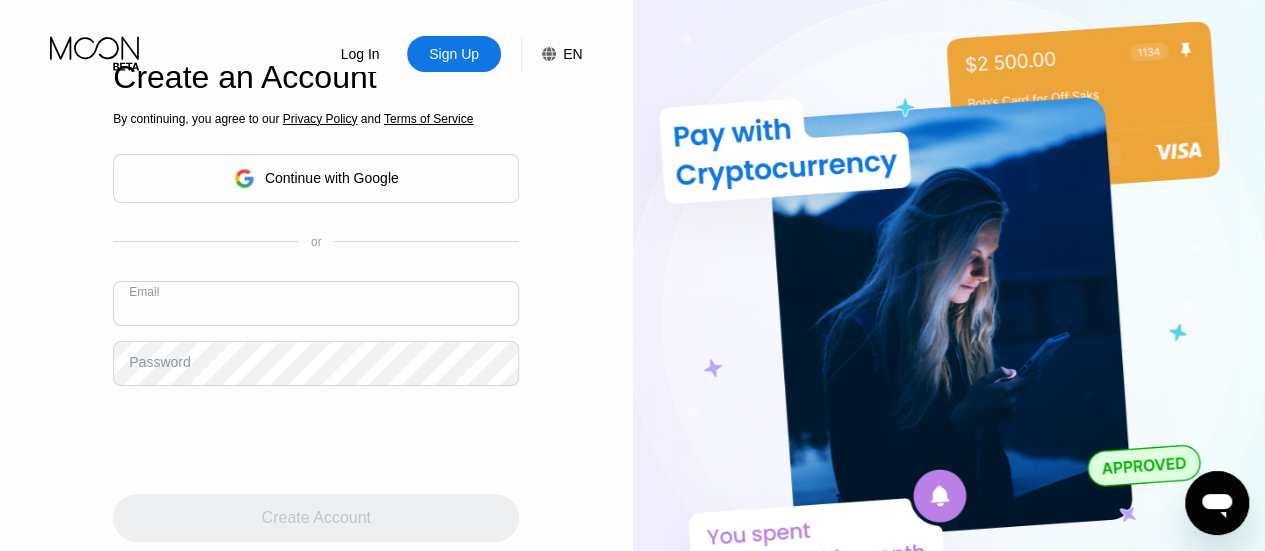 paste on "[USERNAME]@[DOMAIN]" 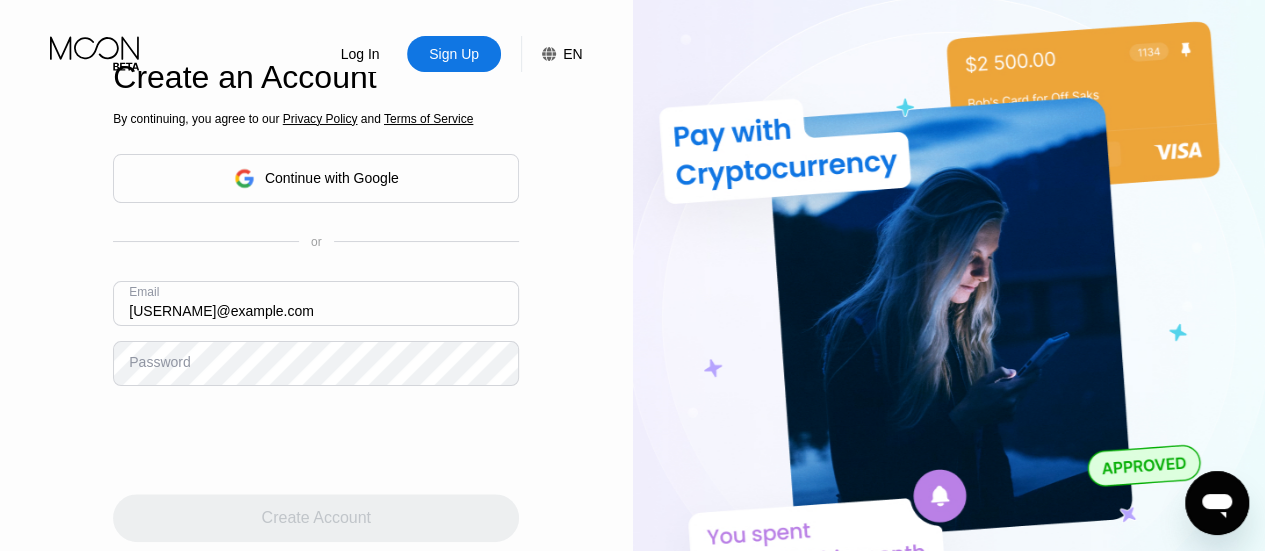 type on "[USERNAME]@[DOMAIN]" 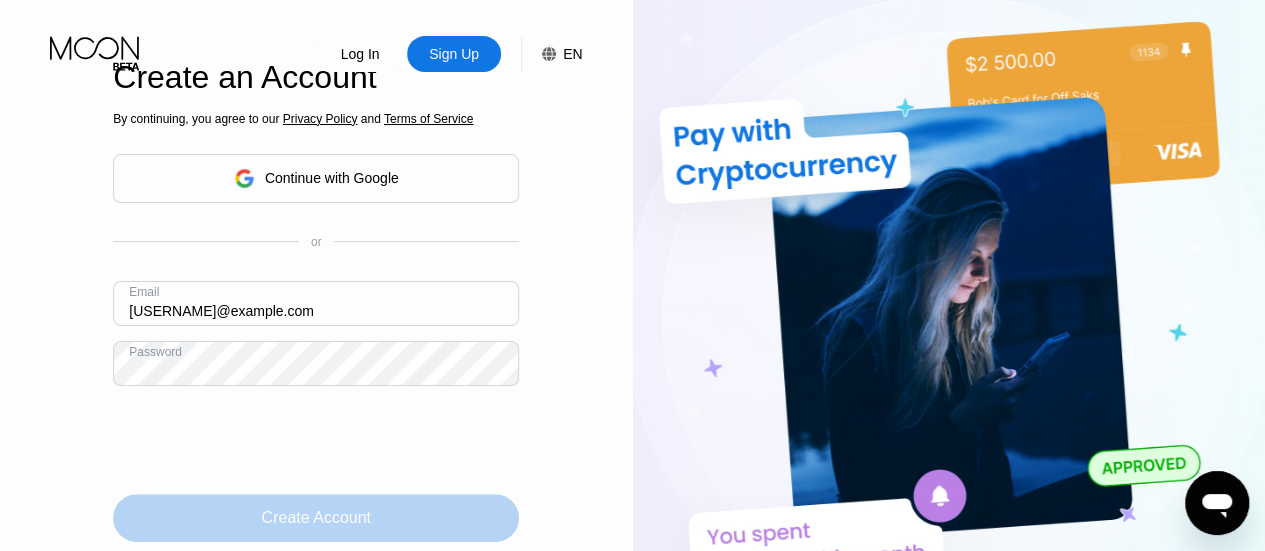click on "Create Account" at bounding box center [316, 518] 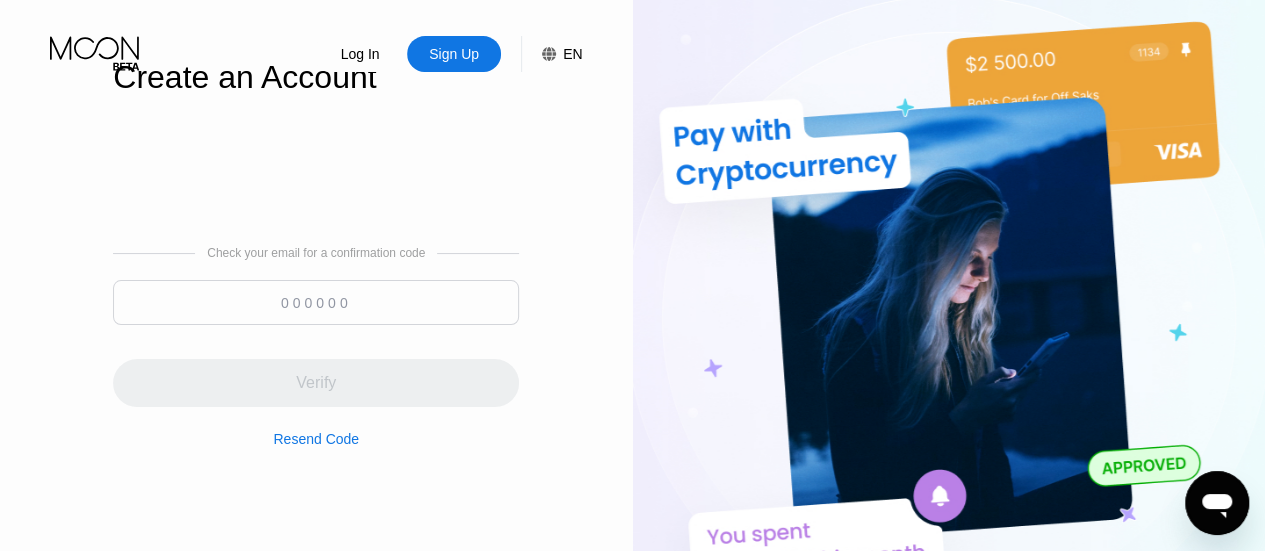 click at bounding box center [316, 302] 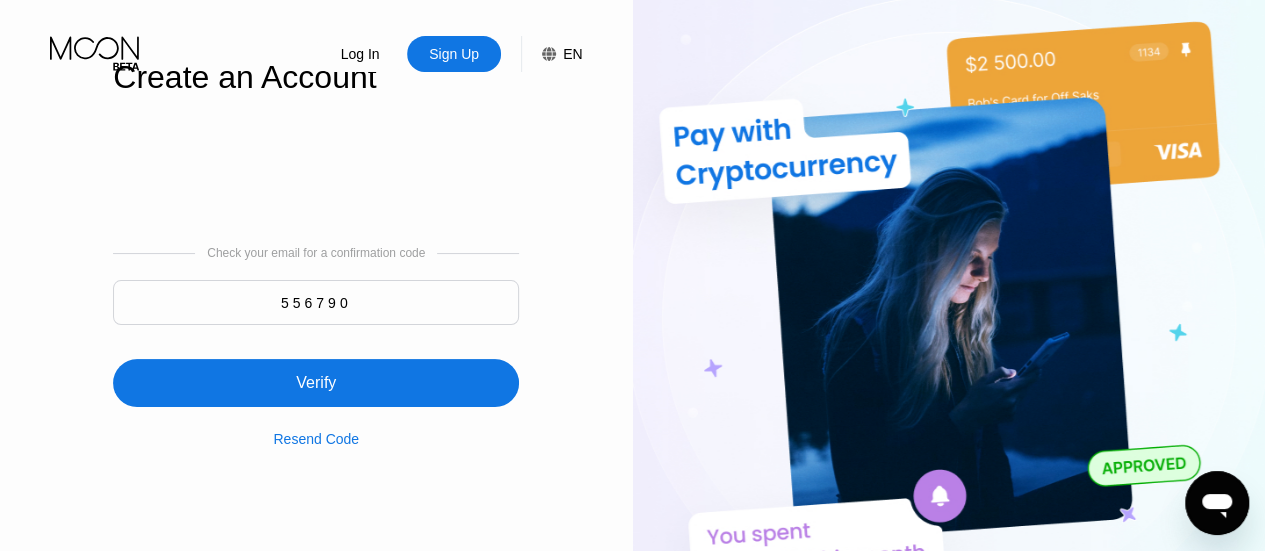 type on "556790" 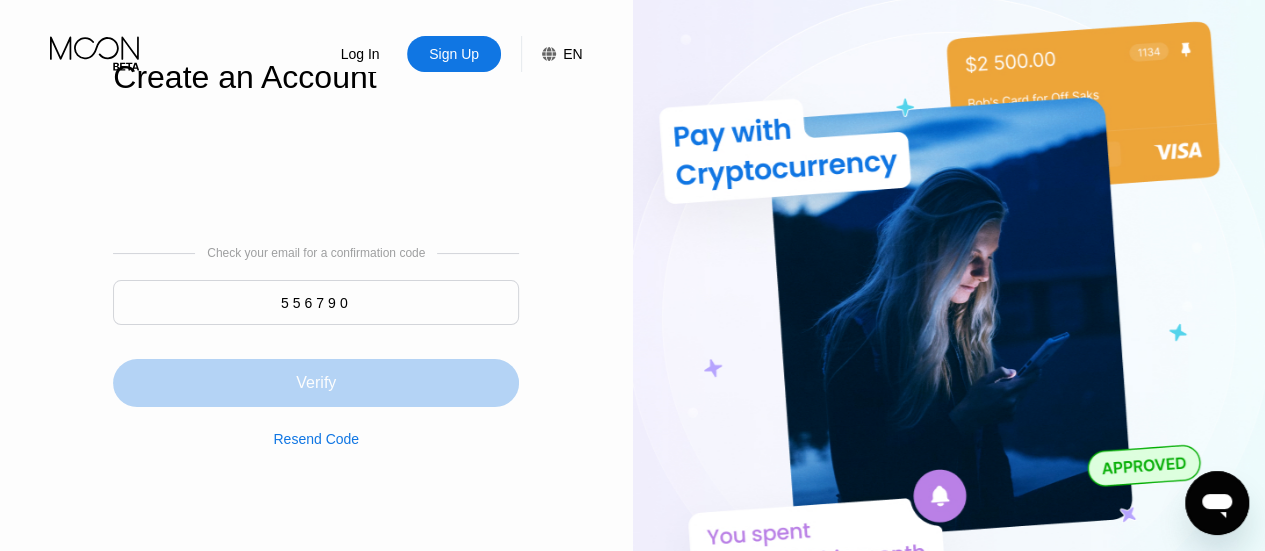 click on "Verify" at bounding box center [316, 383] 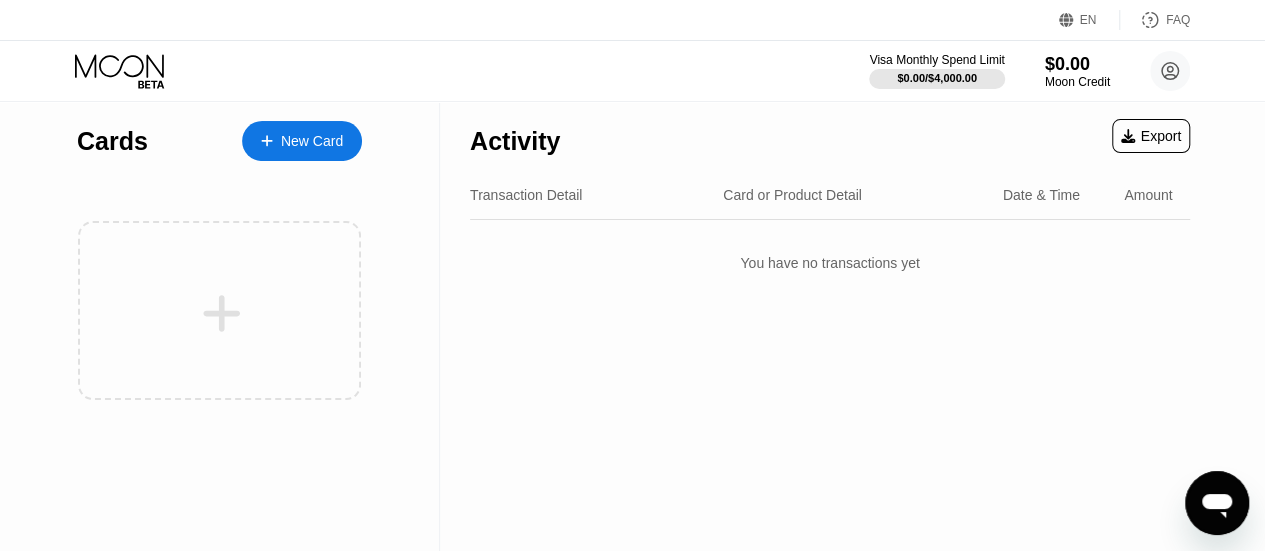 click on "New Card" at bounding box center [312, 141] 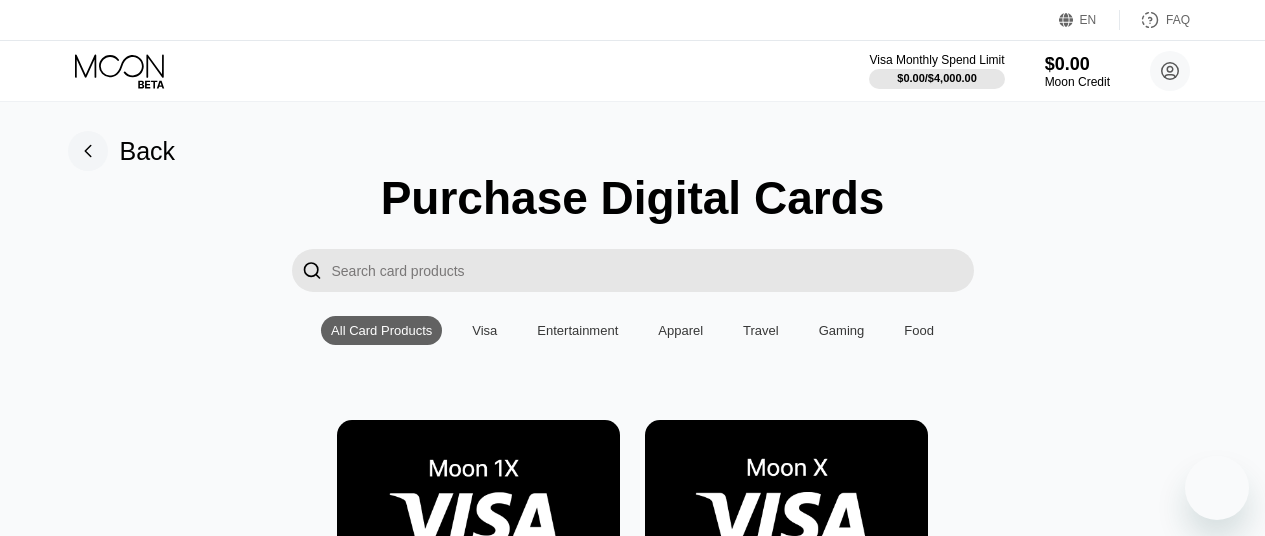 scroll, scrollTop: 361, scrollLeft: 0, axis: vertical 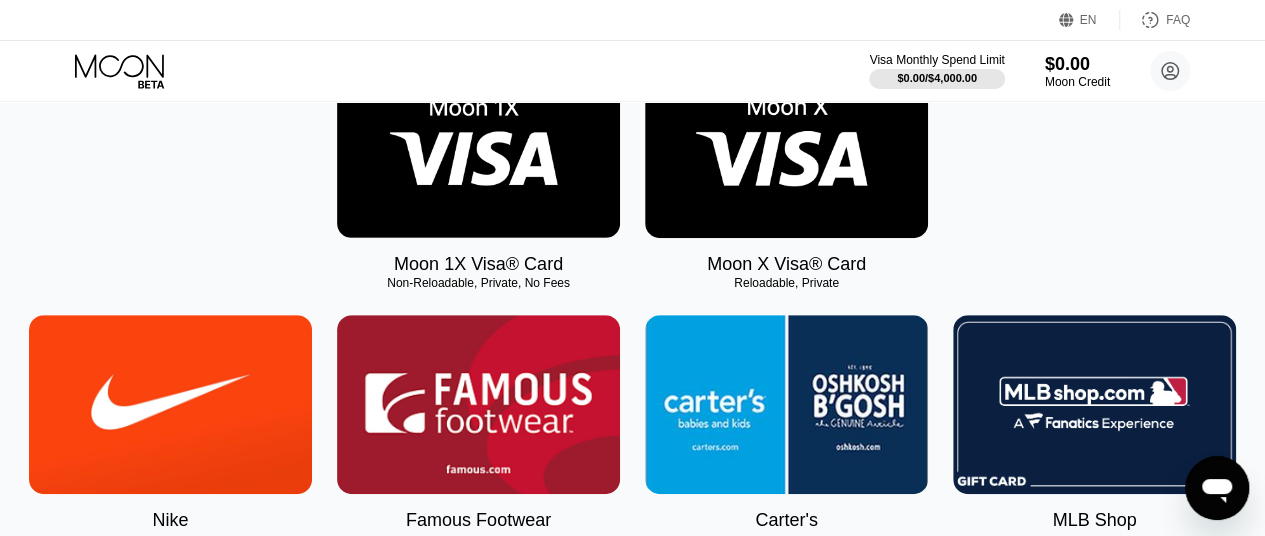 click at bounding box center (786, 148) 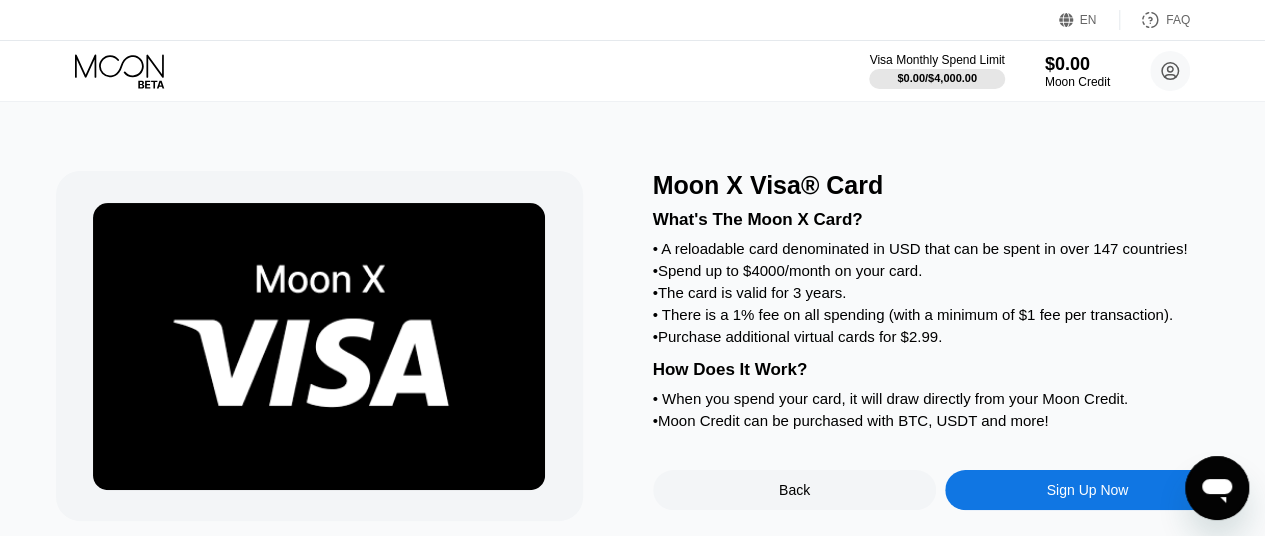 scroll, scrollTop: 0, scrollLeft: 0, axis: both 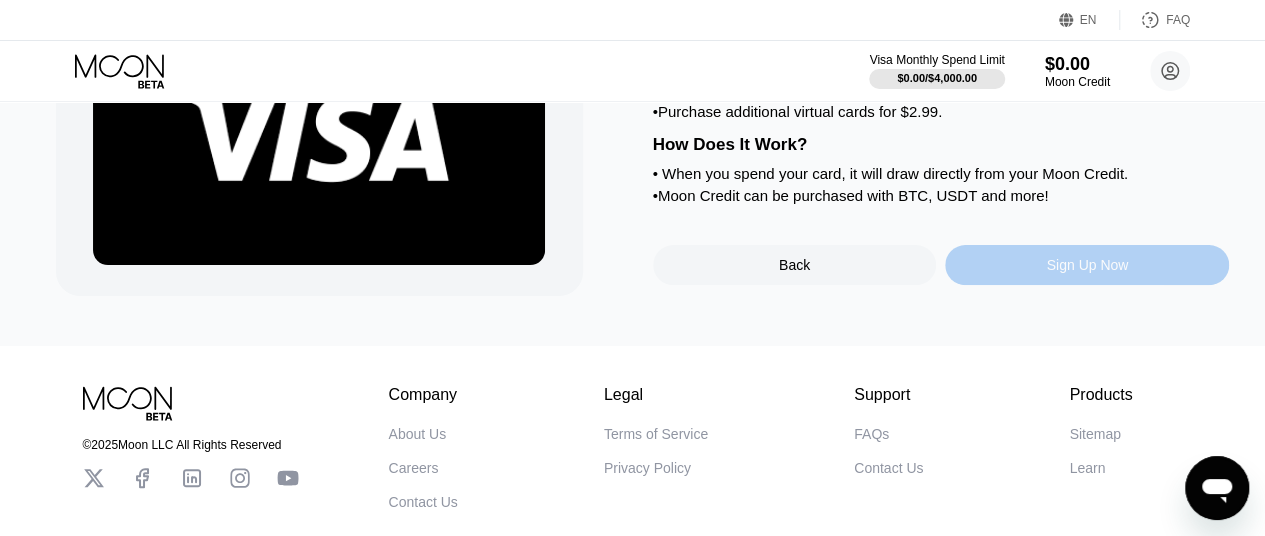 click on "Sign Up Now" at bounding box center [1087, 265] 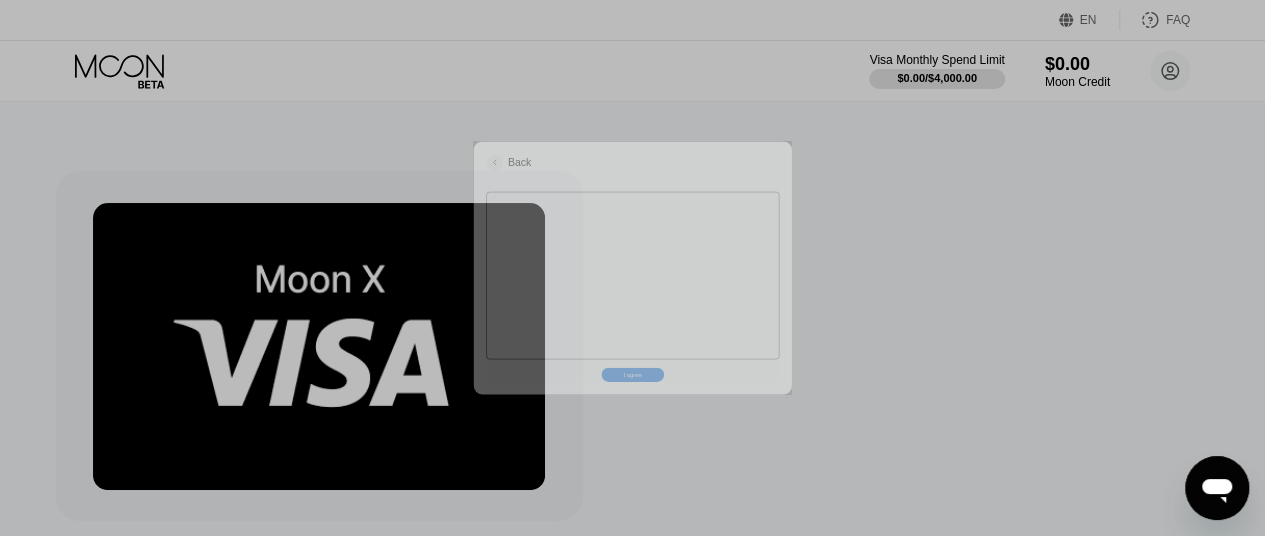 scroll, scrollTop: 0, scrollLeft: 0, axis: both 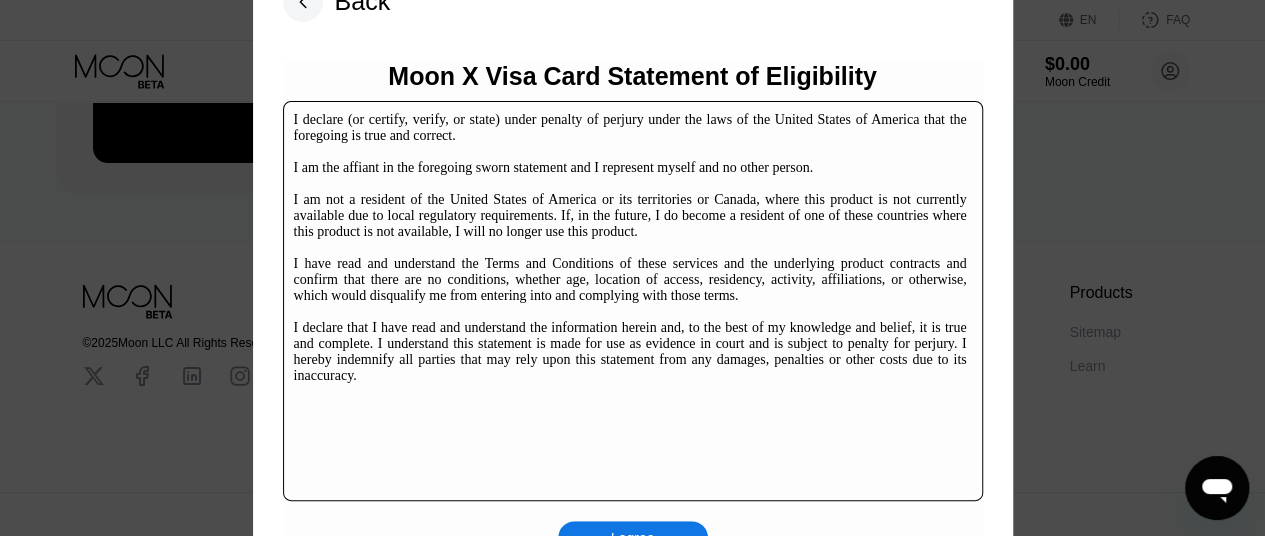 click on "I agree" at bounding box center [633, 538] 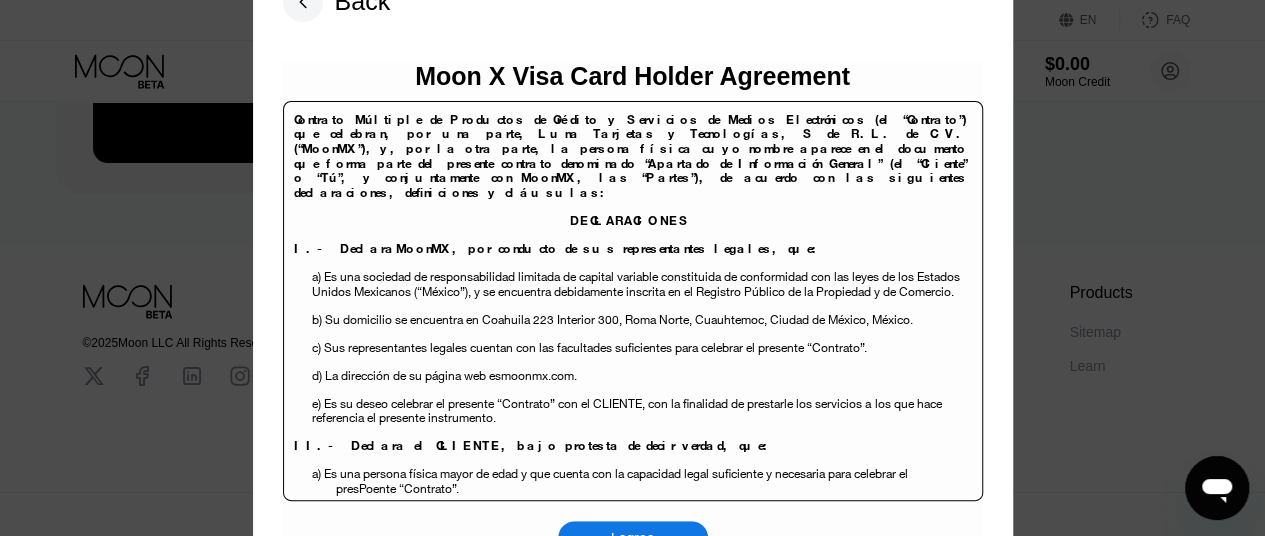 click on "Moon X Visa Card Holder Agreement
Contrato Múltiple de Productos de Crédito y Servicios de Medios Electrónicos (el “Contrato”) que celebran, por una parte,
Luna Tarjetas y Tecnologías, S de R.L. de C.V. (“MoonMX”),
y, por la otra parte, la persona física cuyo nombre aparece en el documento que forma parte del presente contrato denominado “Apartado de Información General” (el “Cliente” o
“Tú”, y conjuntamente con
MoonMX , las “Partes”), de acuerdo con las siguientes declaraciones, definiciones y cláusulas:
DECLARACIONES
I.- Declara  MoonMX , por conducto de sus representantes legales, que:
b) Su domicilio se encuentra en   Coahuila 223 Interior 300, Roma Norte, Cuauhtemoc , Ciudad de México, México.
c
d ) La dirección de su página web es  e ." at bounding box center [633, 308] 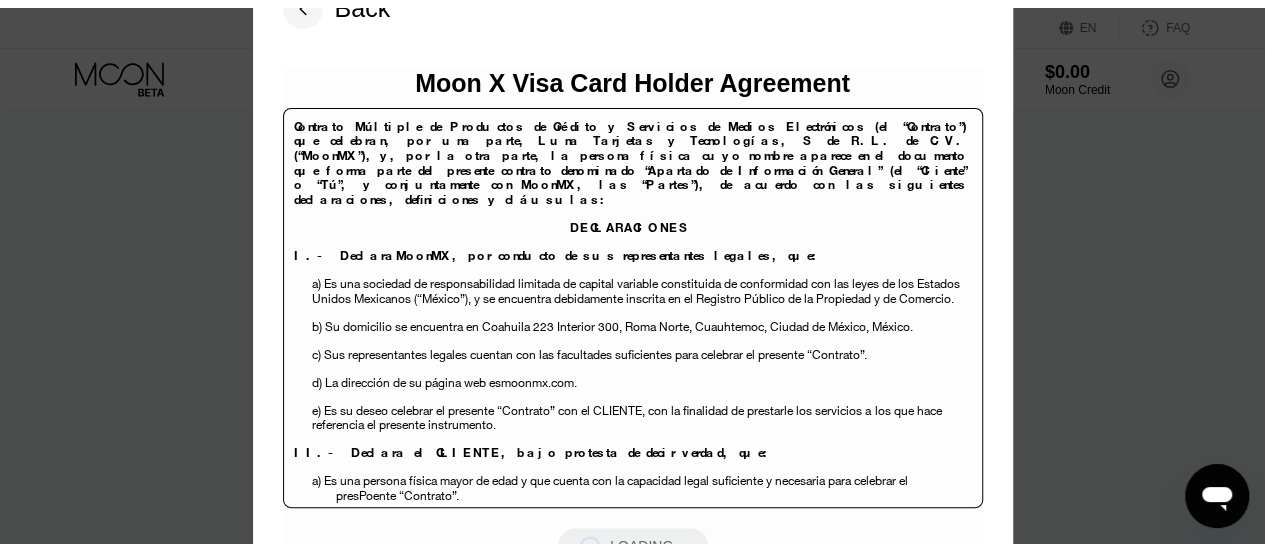 scroll, scrollTop: 0, scrollLeft: 0, axis: both 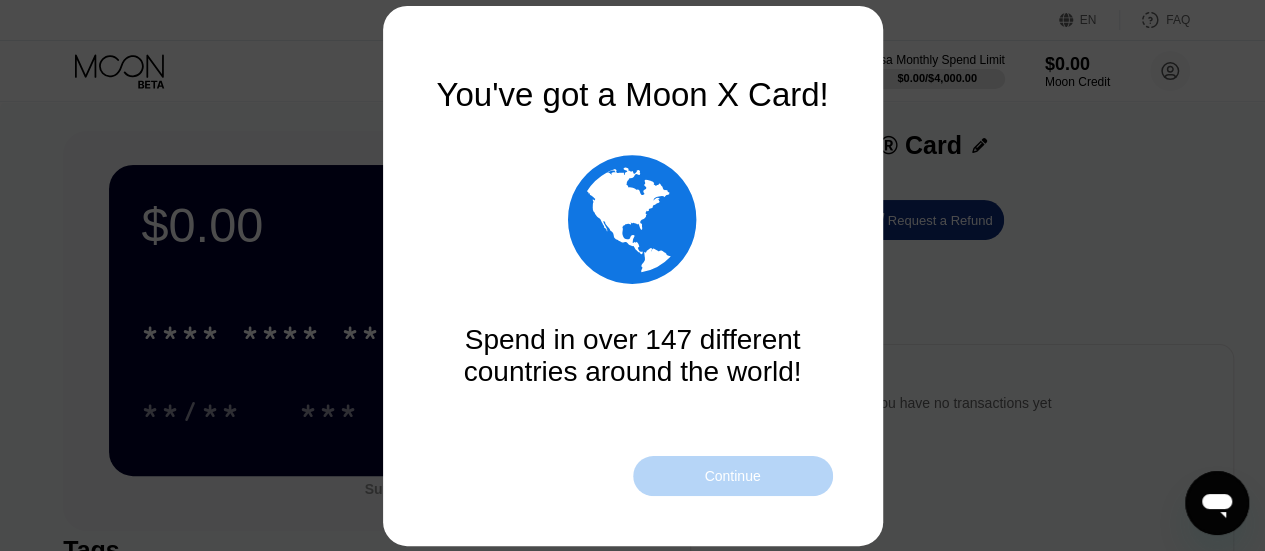 click on "Continue" at bounding box center (732, 476) 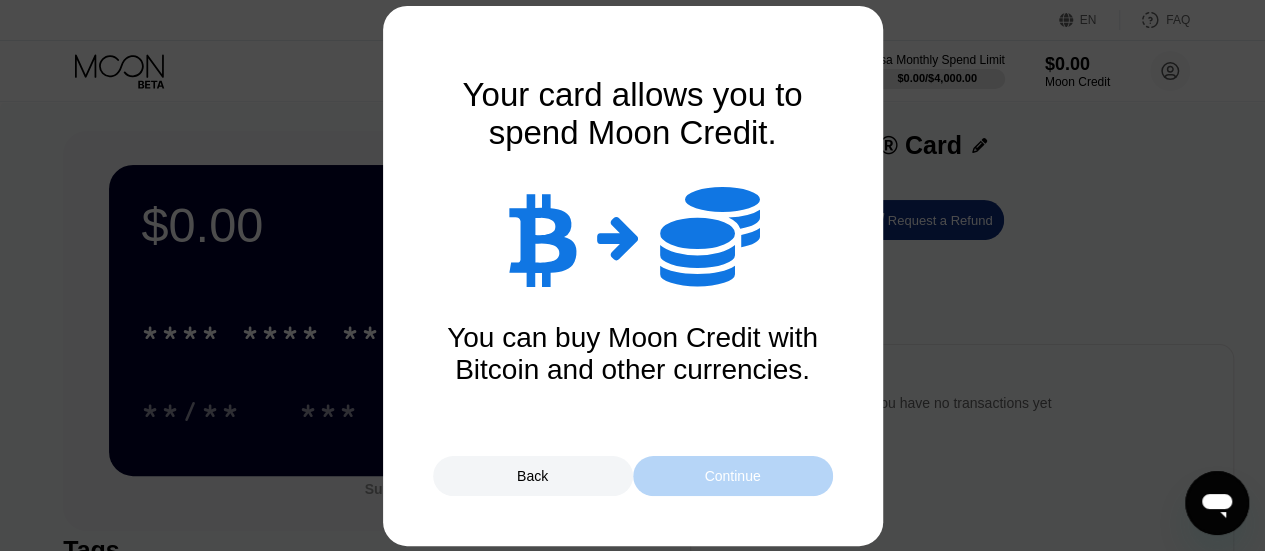 click on "Continue" at bounding box center [732, 476] 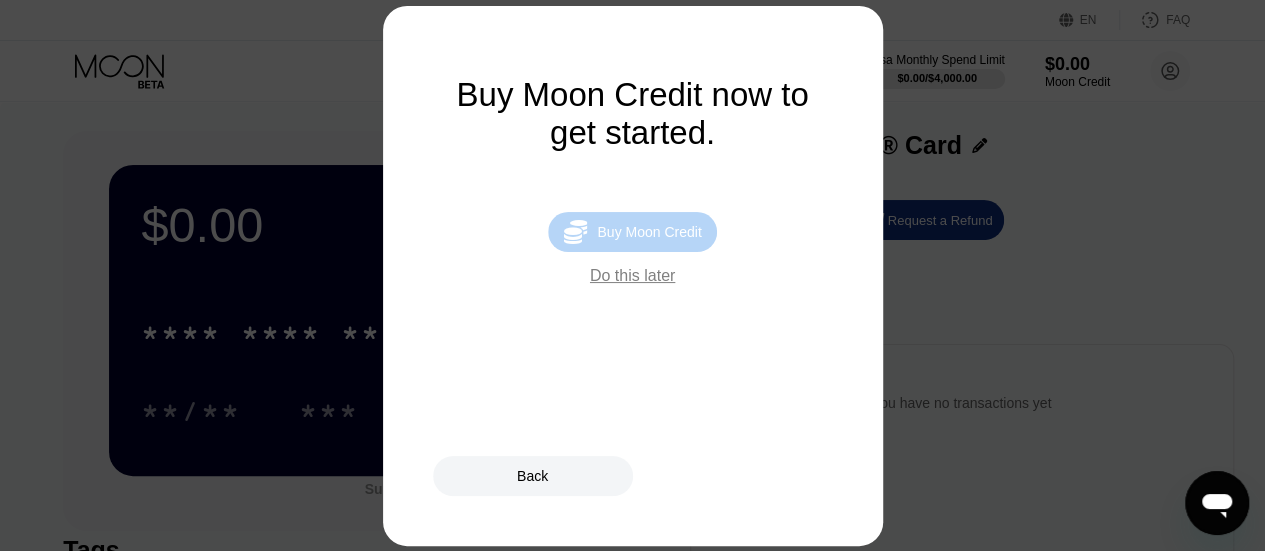 click on " Buy Moon Credit" at bounding box center [632, 232] 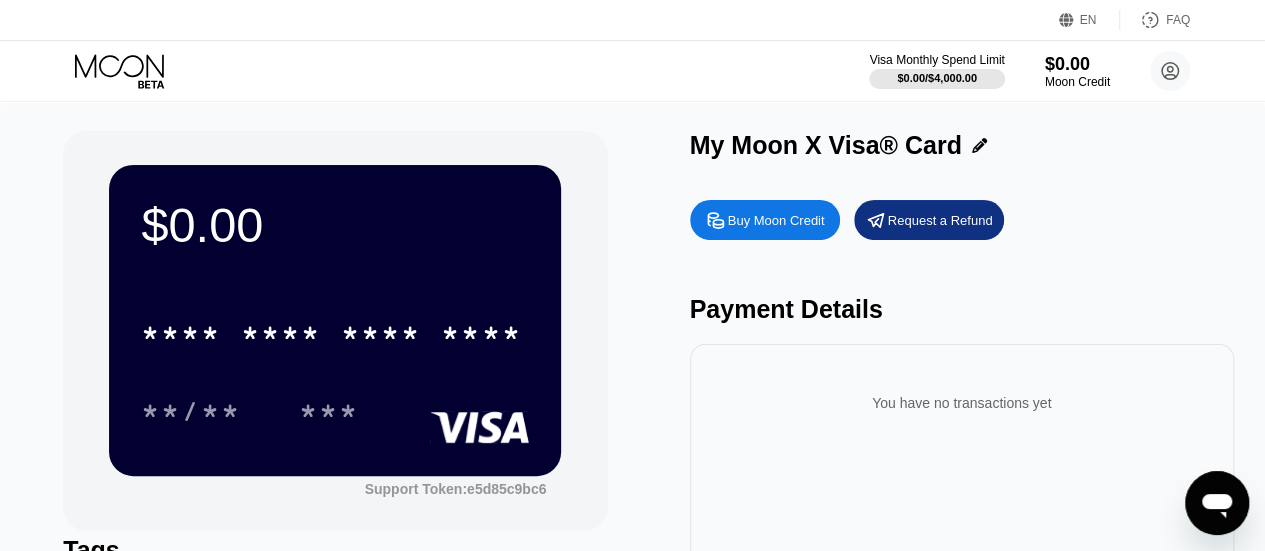 type on "0" 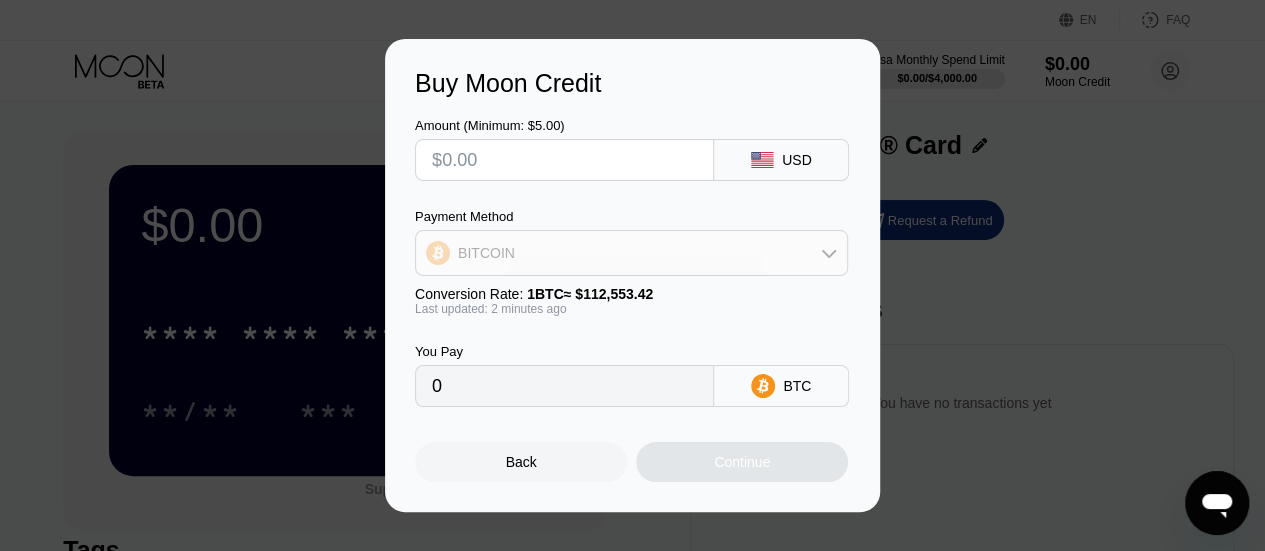 click 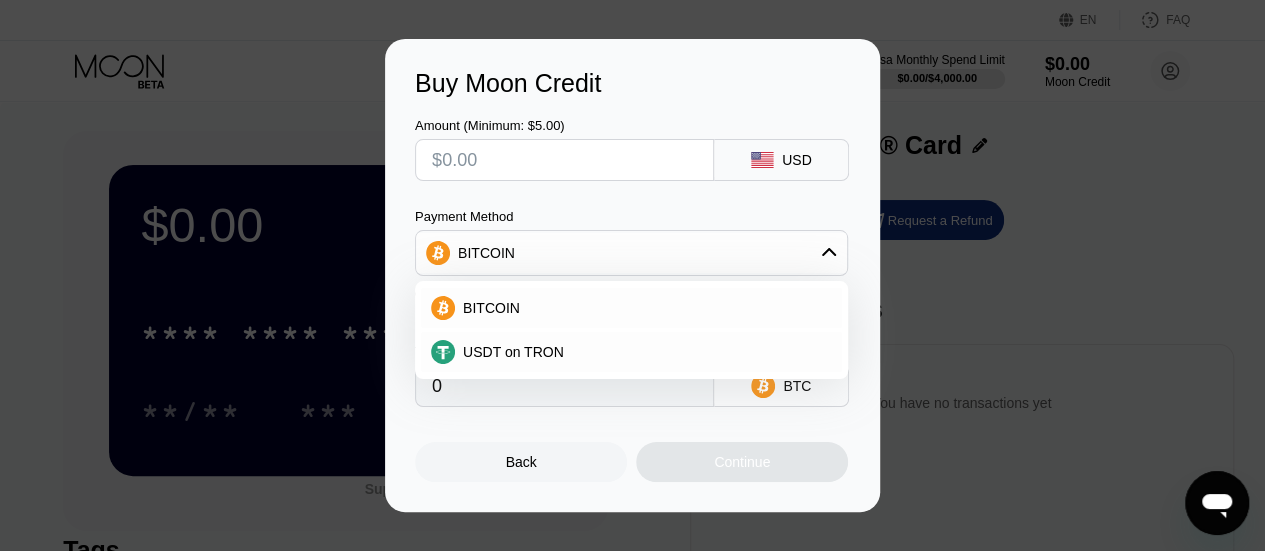 click at bounding box center [564, 160] 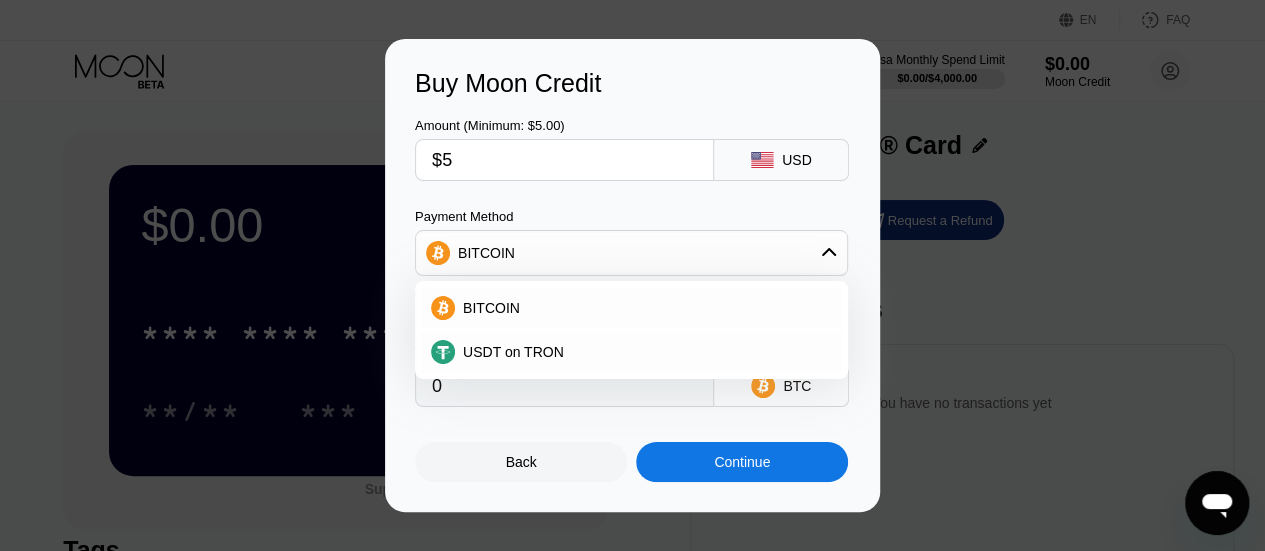 type on "0.00004443" 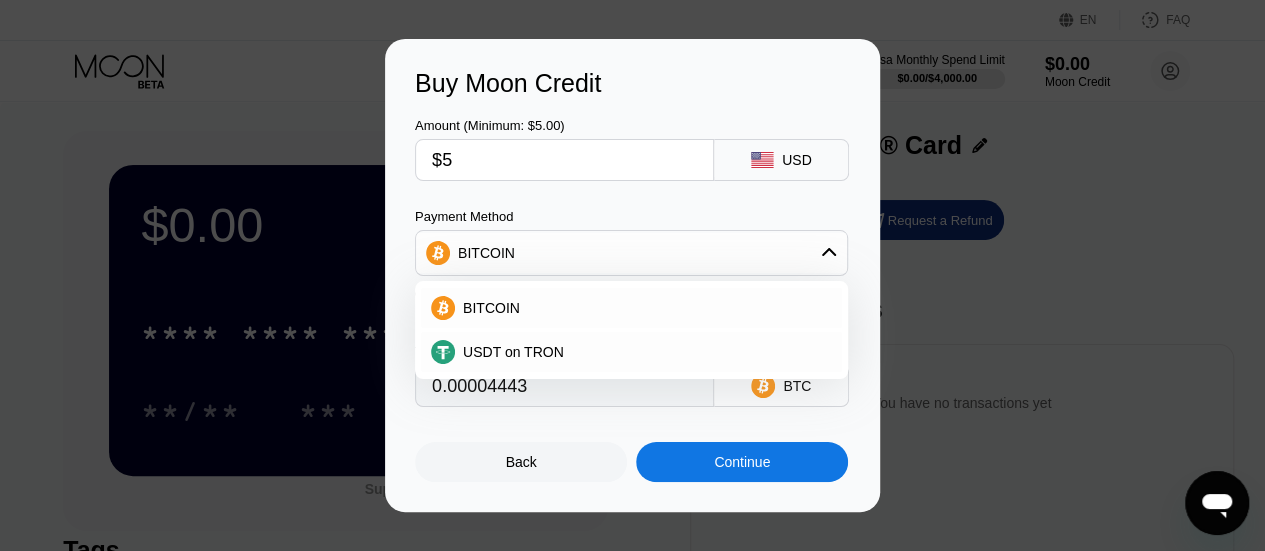 type on "$50" 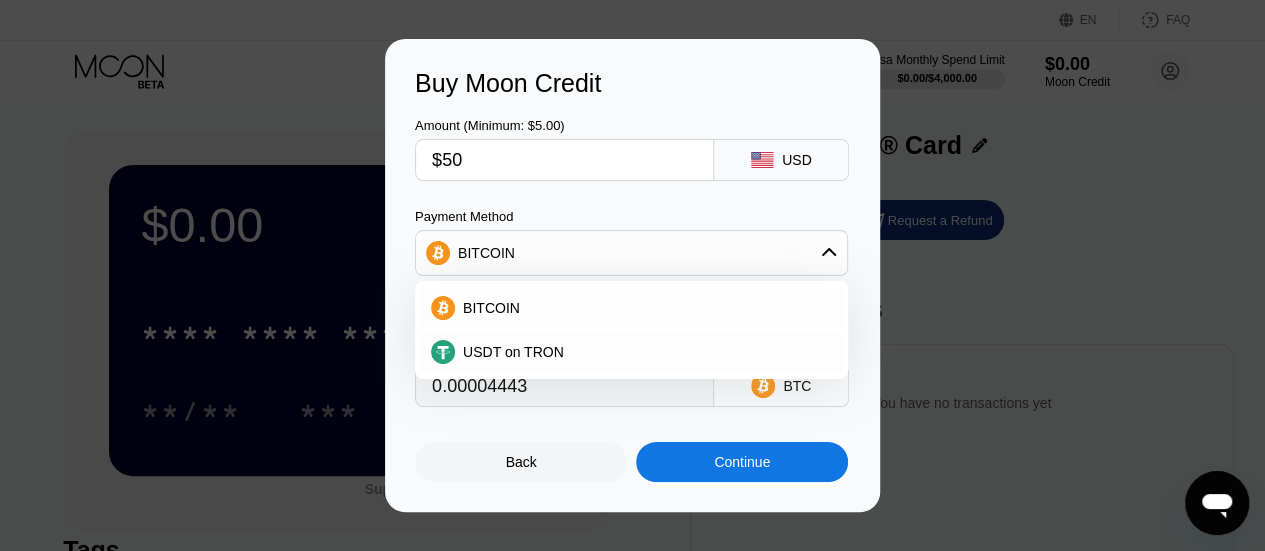 type on "0.00044424" 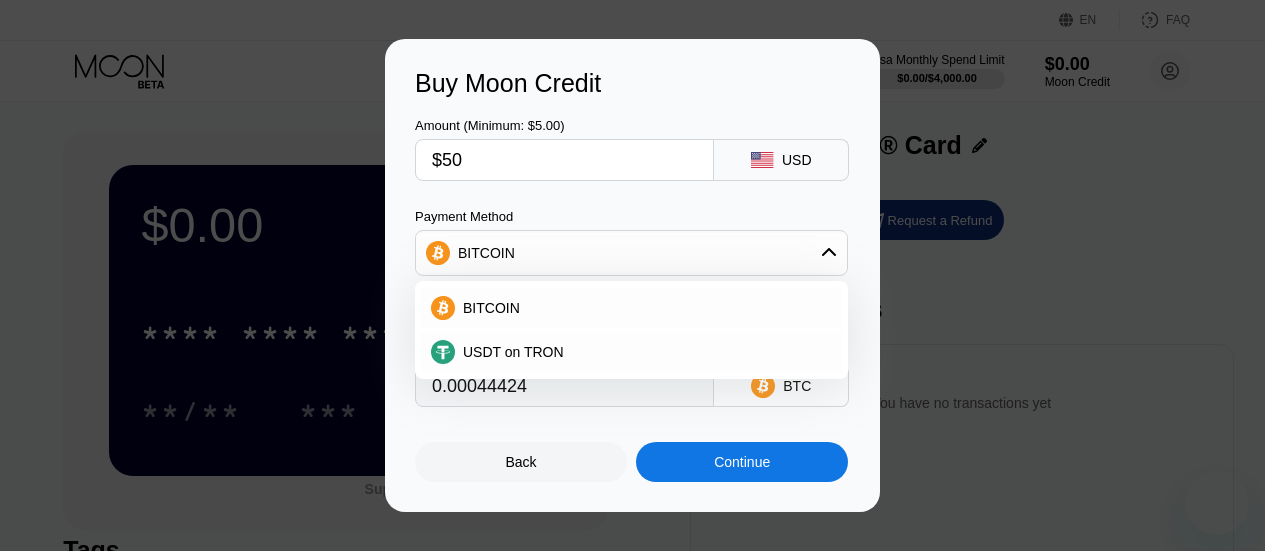 scroll, scrollTop: 0, scrollLeft: 0, axis: both 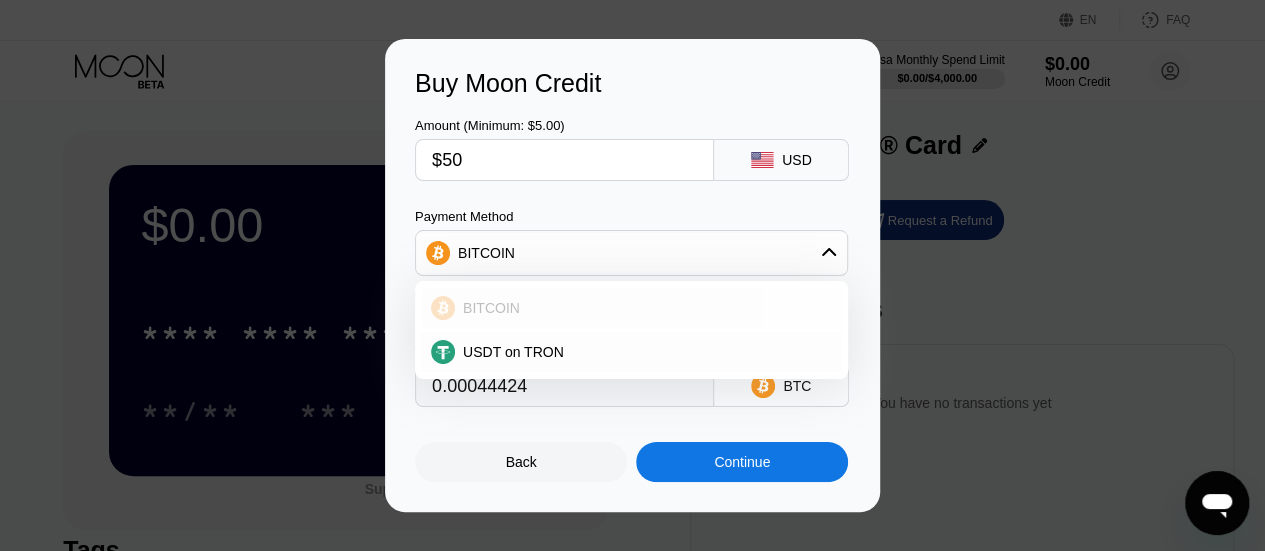 type on "$50" 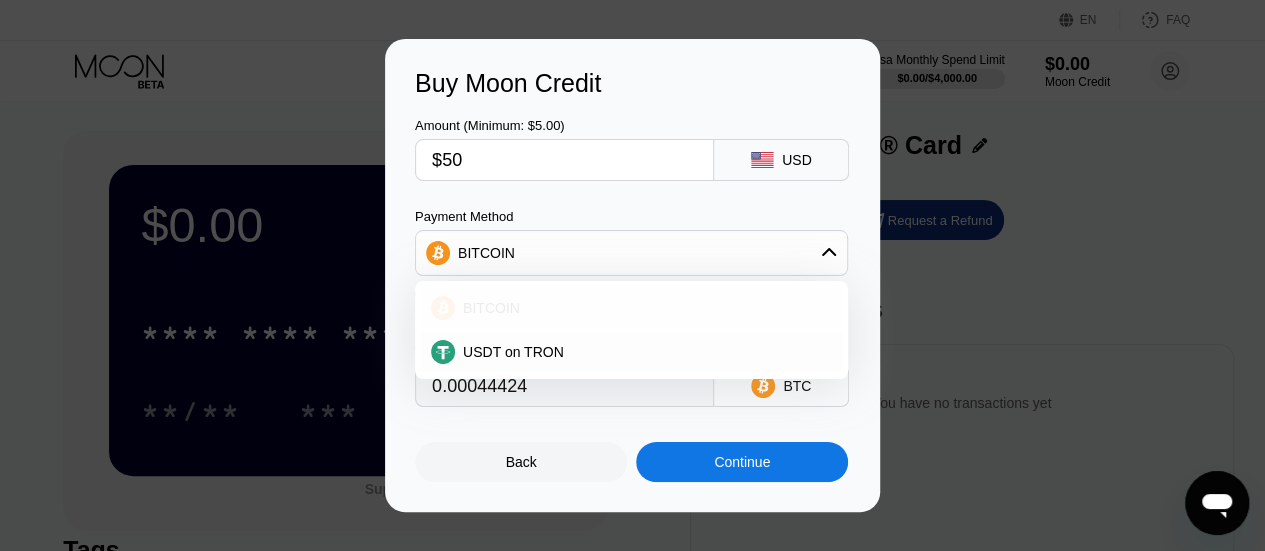 click on "BITCOIN" at bounding box center (643, 308) 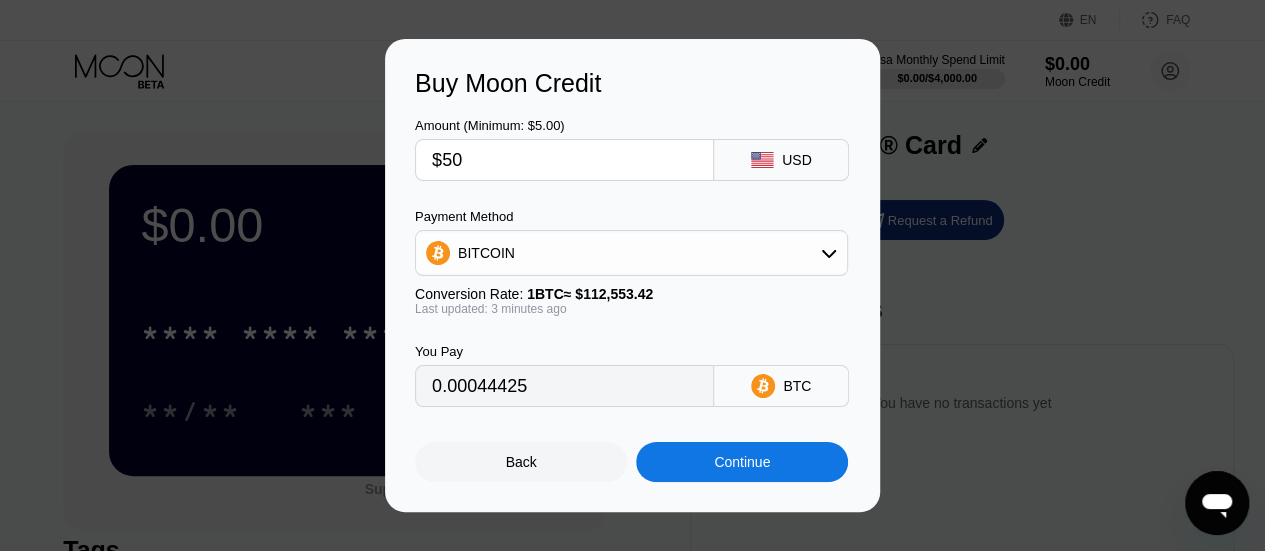 type on "0.00044425" 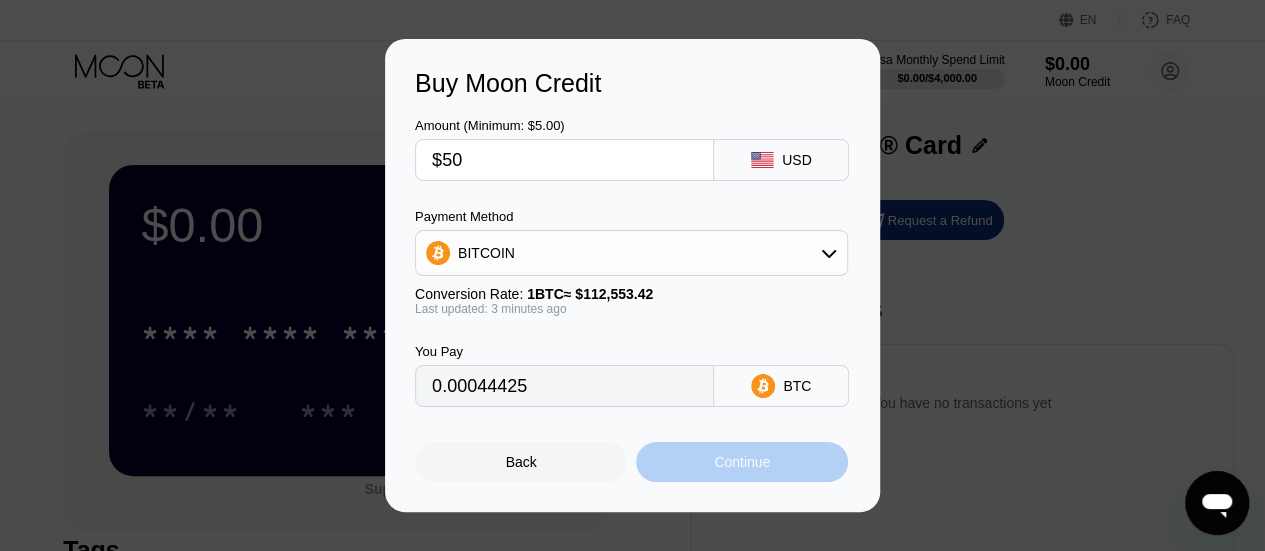 click on "Continue" at bounding box center [742, 462] 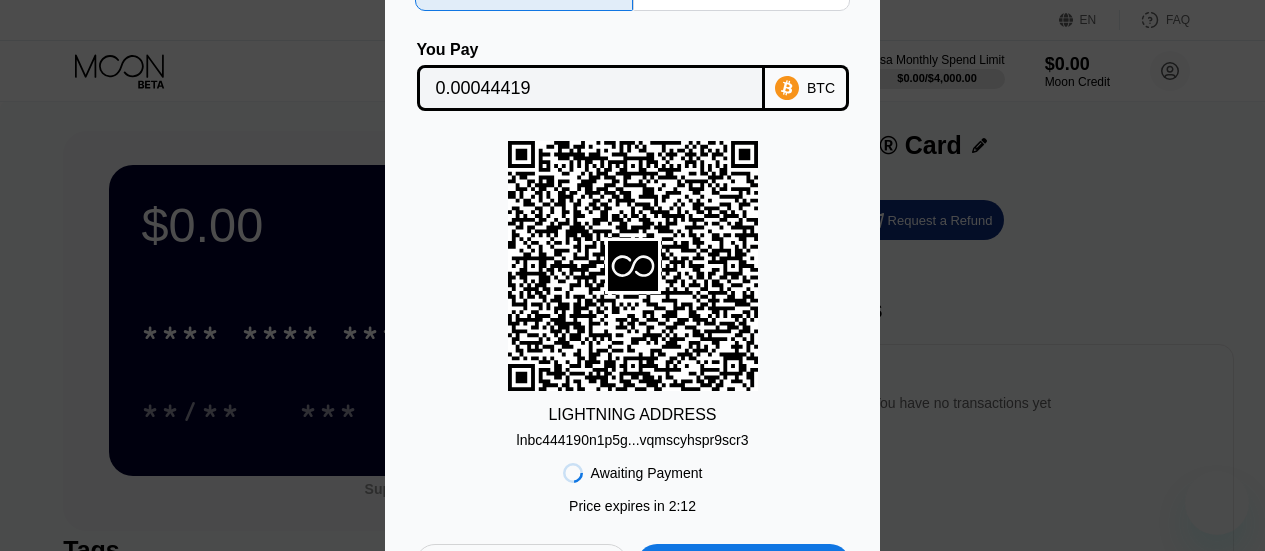 scroll, scrollTop: 0, scrollLeft: 0, axis: both 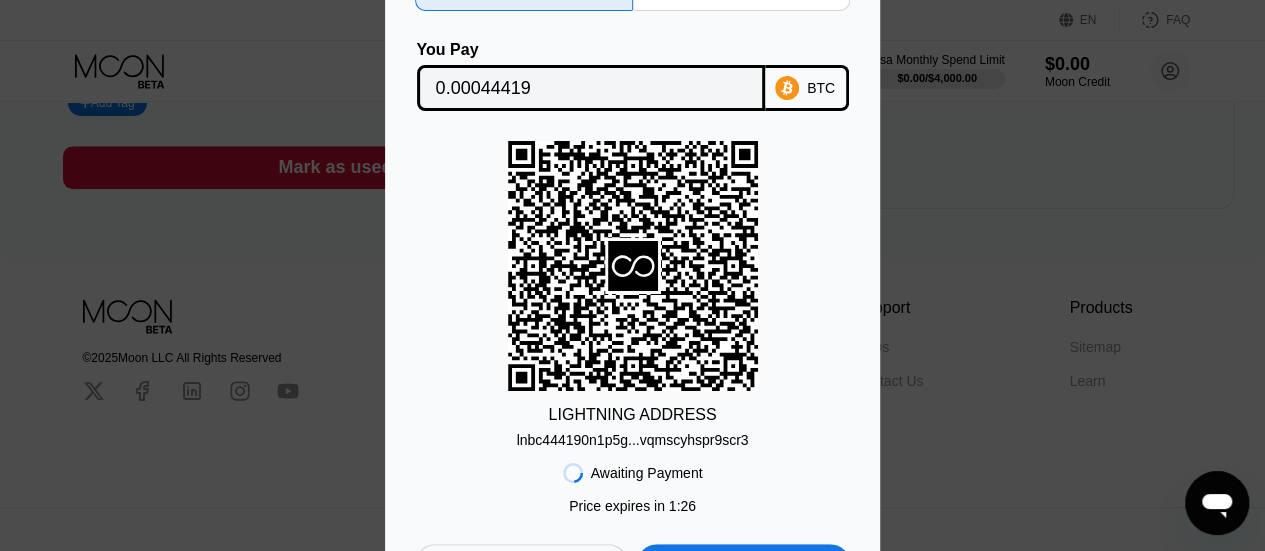 drag, startPoint x: 841, startPoint y: 467, endPoint x: 812, endPoint y: 364, distance: 107.00467 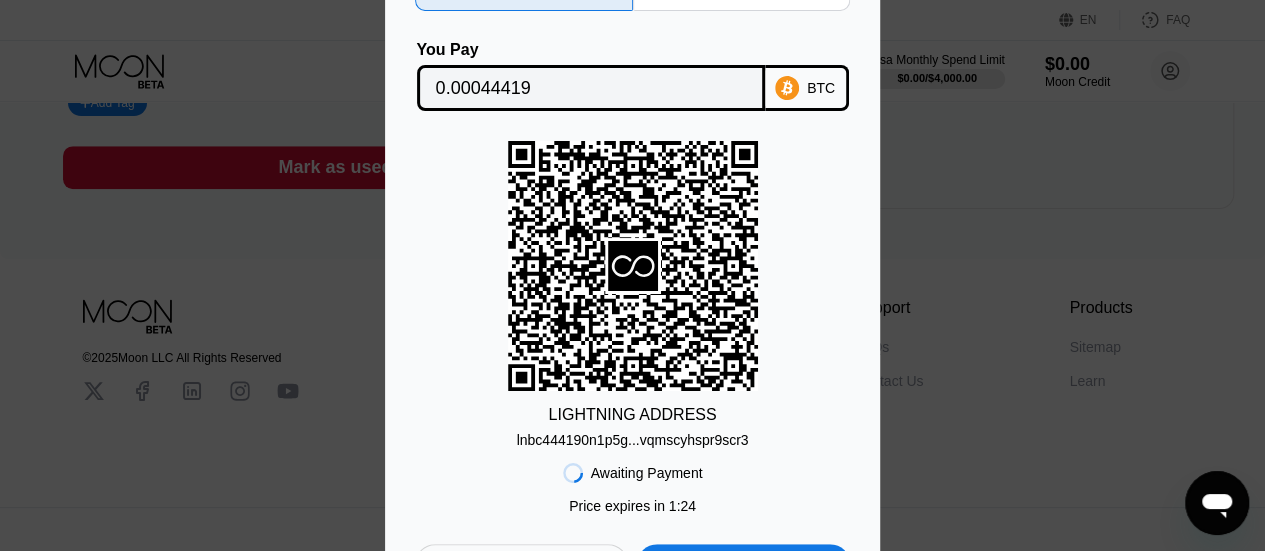 scroll, scrollTop: 506, scrollLeft: 0, axis: vertical 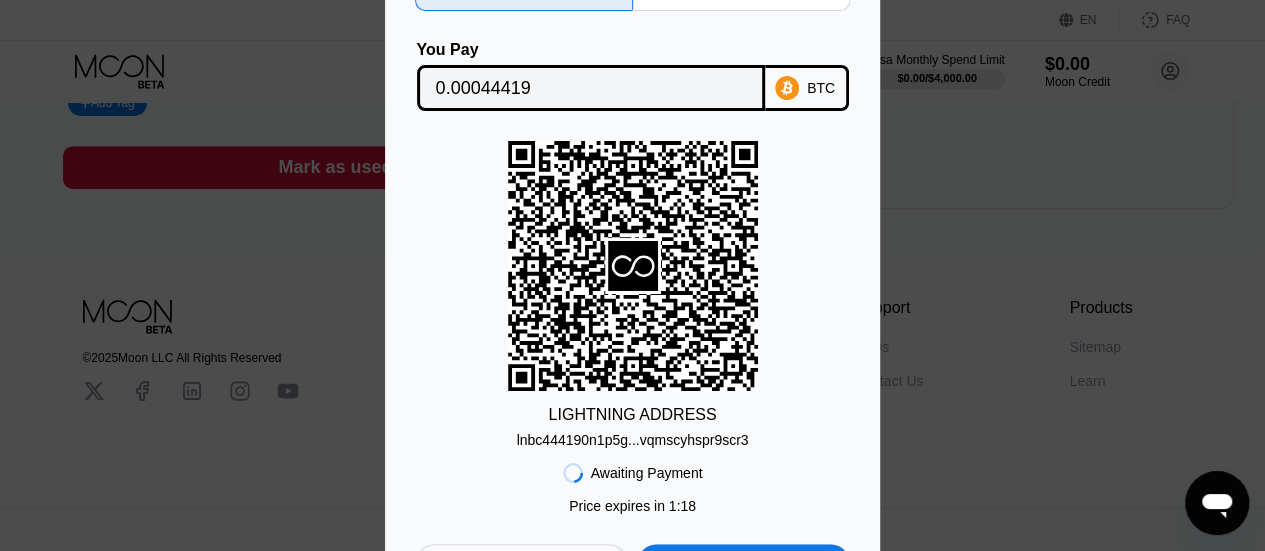 click on "Lightning On-Chain You Pay 0.00044419 BTC LIGHTNING   ADDRESS lnbc444190n1p5g...vqmscyhspr9scr3 Awaiting Payment Price expires in   1 : 18 Cancel Open in Wallet" at bounding box center (632, 275) 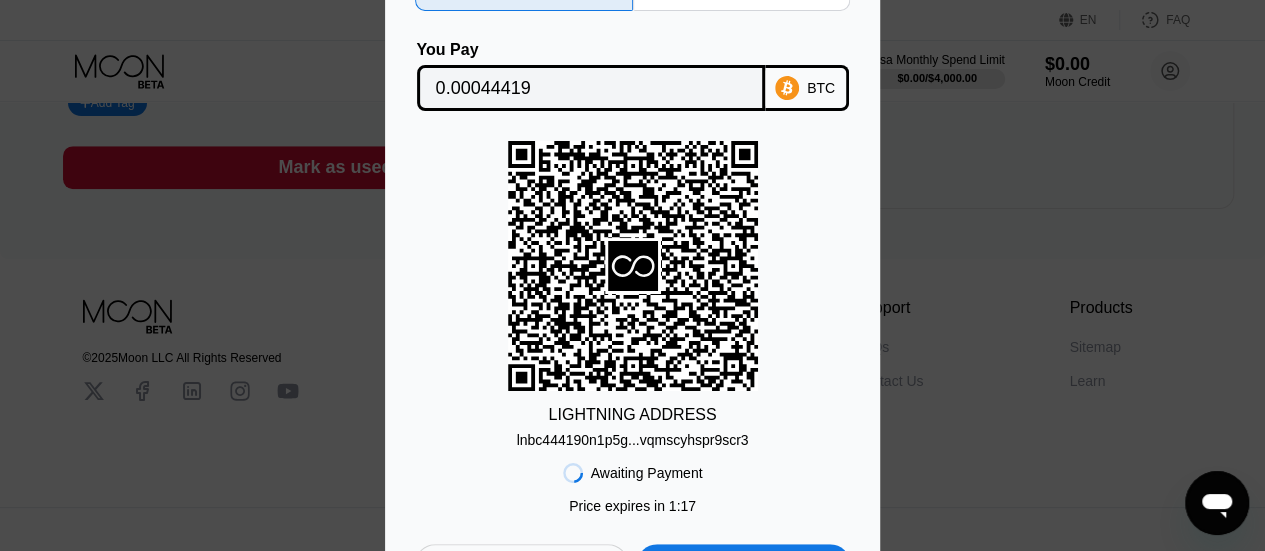 click on "Lightning On-Chain You Pay 0.00044419 BTC LIGHTNING   ADDRESS lnbc444190n1p5g...vqmscyhspr9scr3 Awaiting Payment Price expires in   1 : 17 Cancel Open in Wallet" at bounding box center (632, 275) 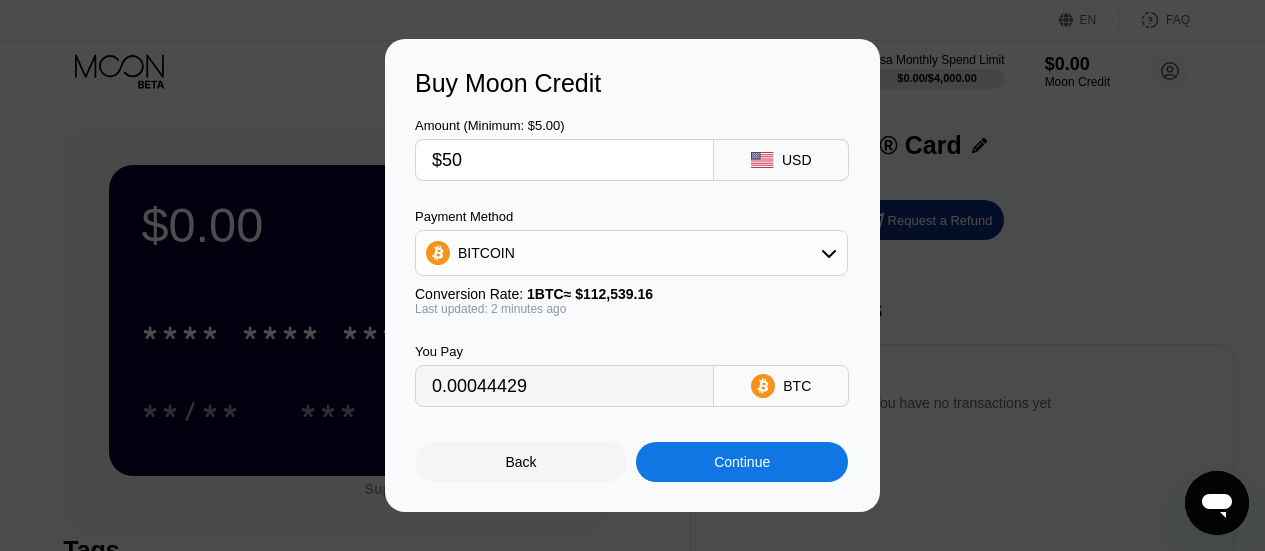 scroll, scrollTop: 506, scrollLeft: 0, axis: vertical 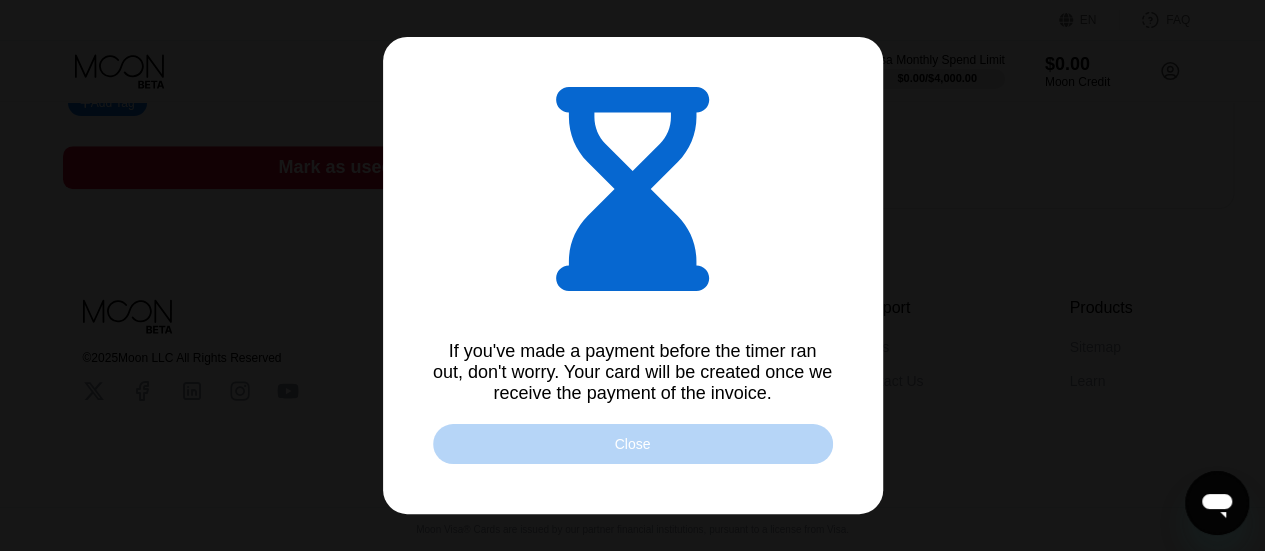 click on "Close" at bounding box center (633, 444) 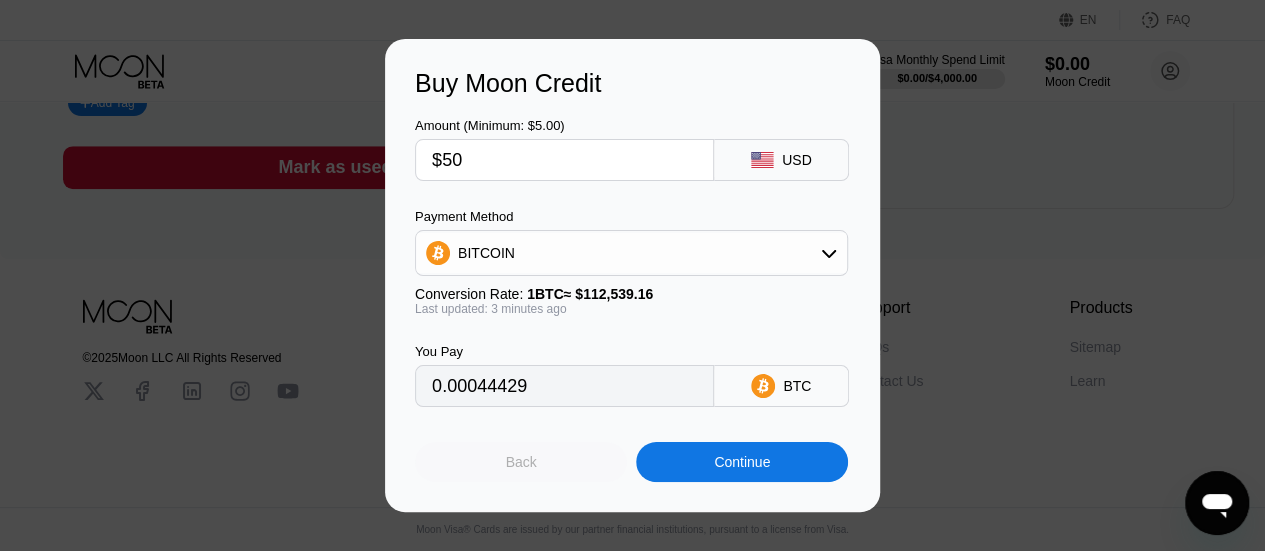 click on "Back" at bounding box center (521, 462) 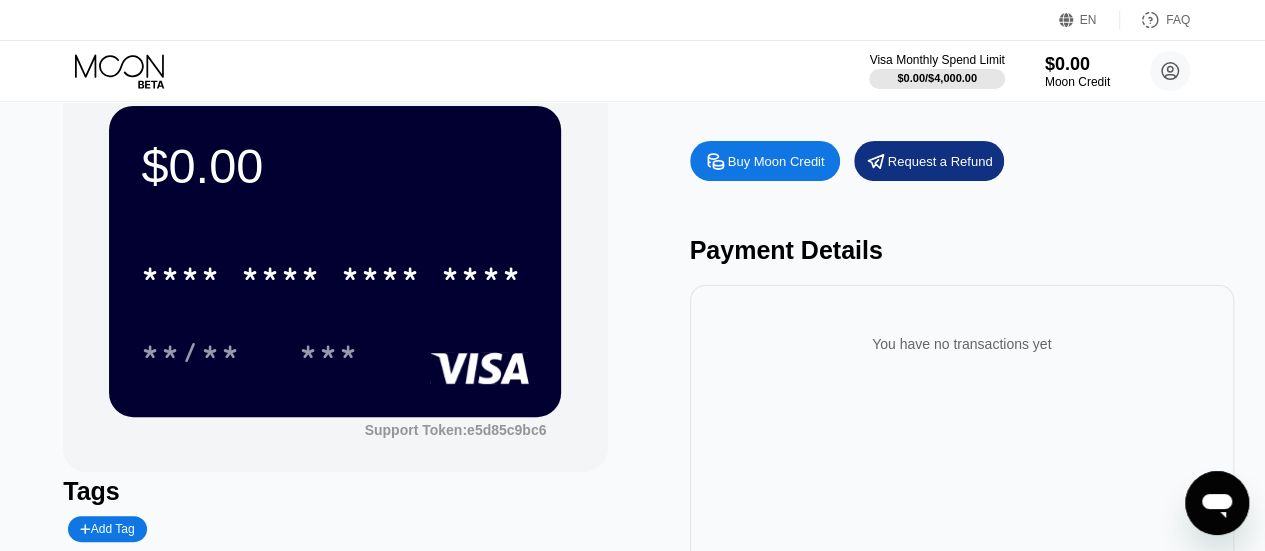 scroll, scrollTop: 0, scrollLeft: 0, axis: both 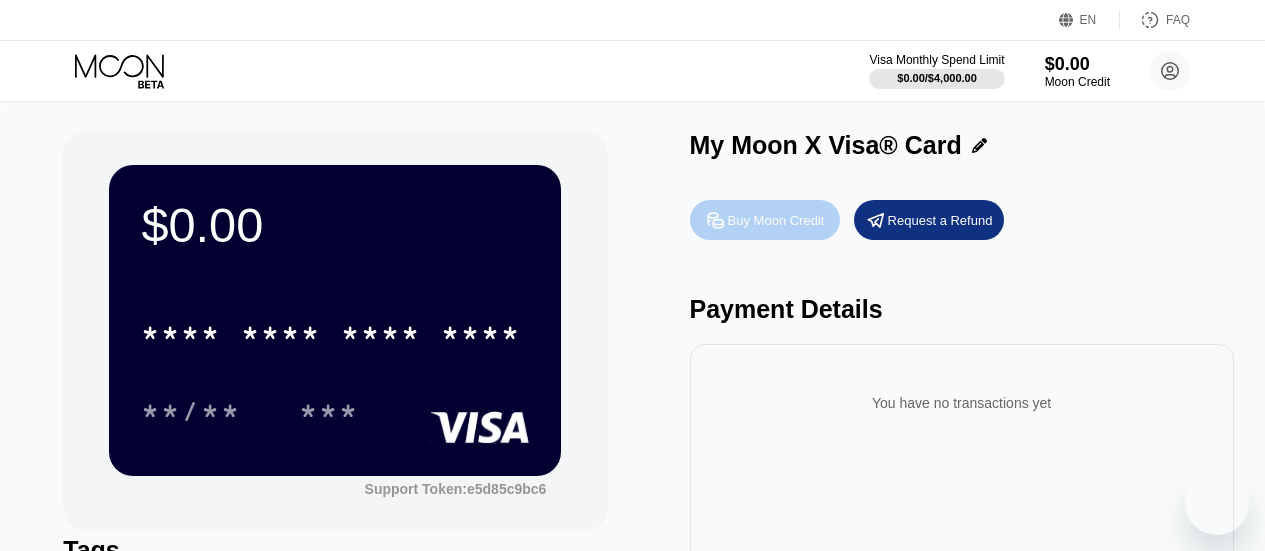 click on "Buy Moon Credit" at bounding box center [776, 220] 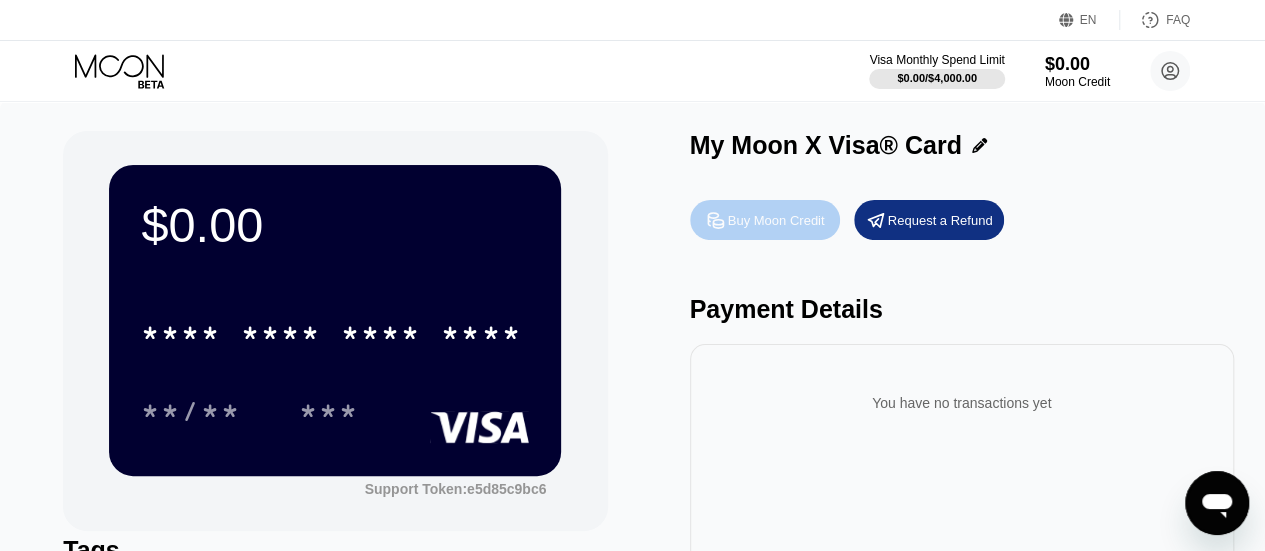 scroll, scrollTop: 0, scrollLeft: 0, axis: both 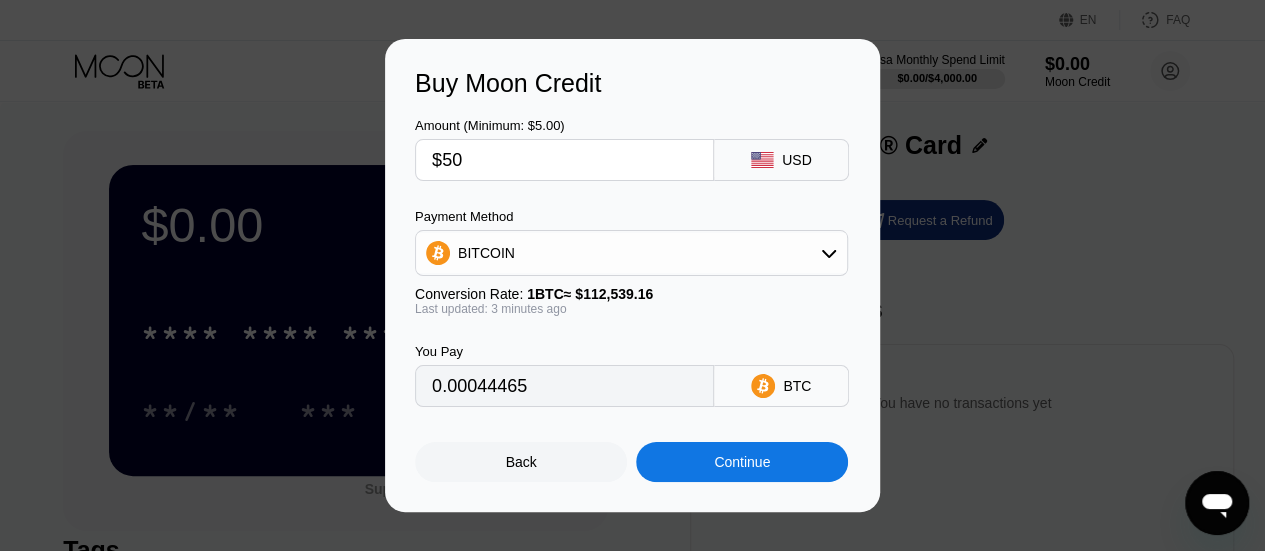 type on "0.00044465" 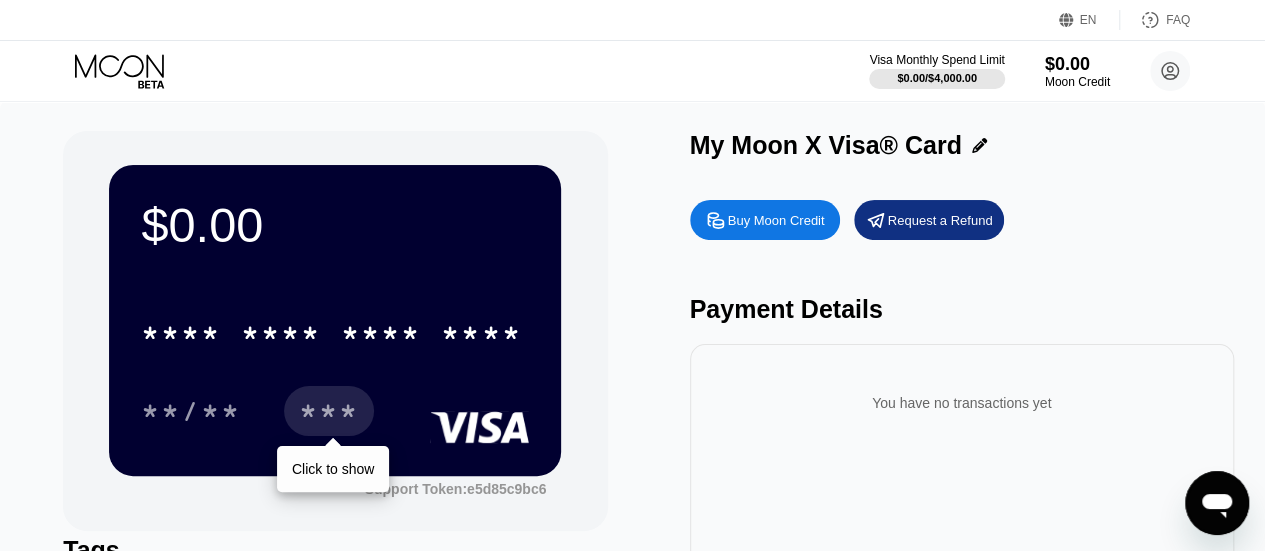 click on "***" at bounding box center (329, 414) 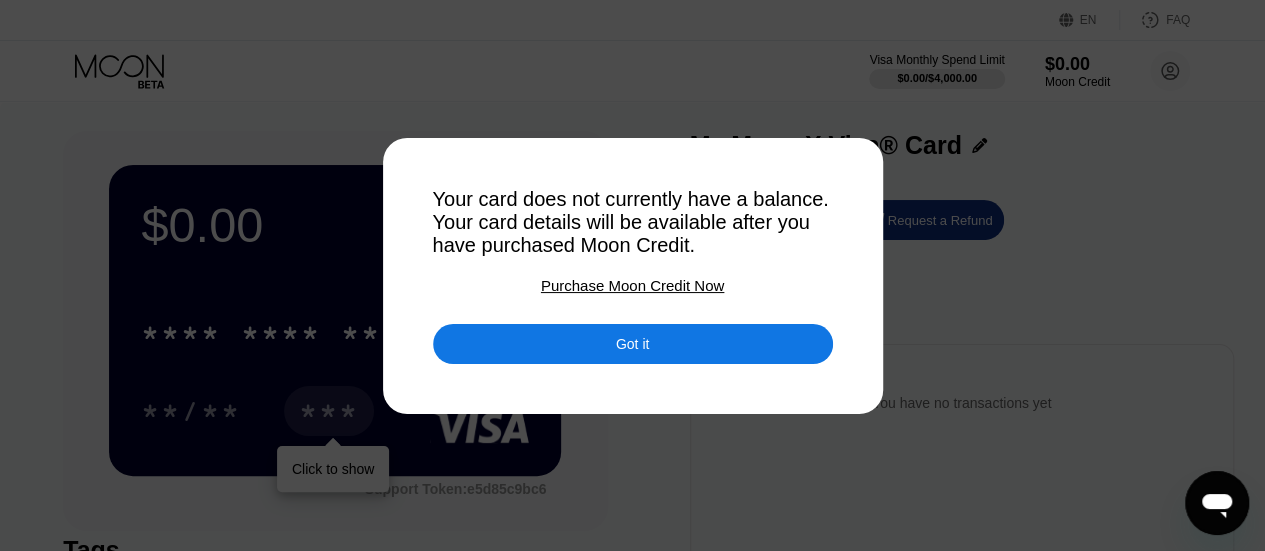 click on "Got it" at bounding box center [633, 344] 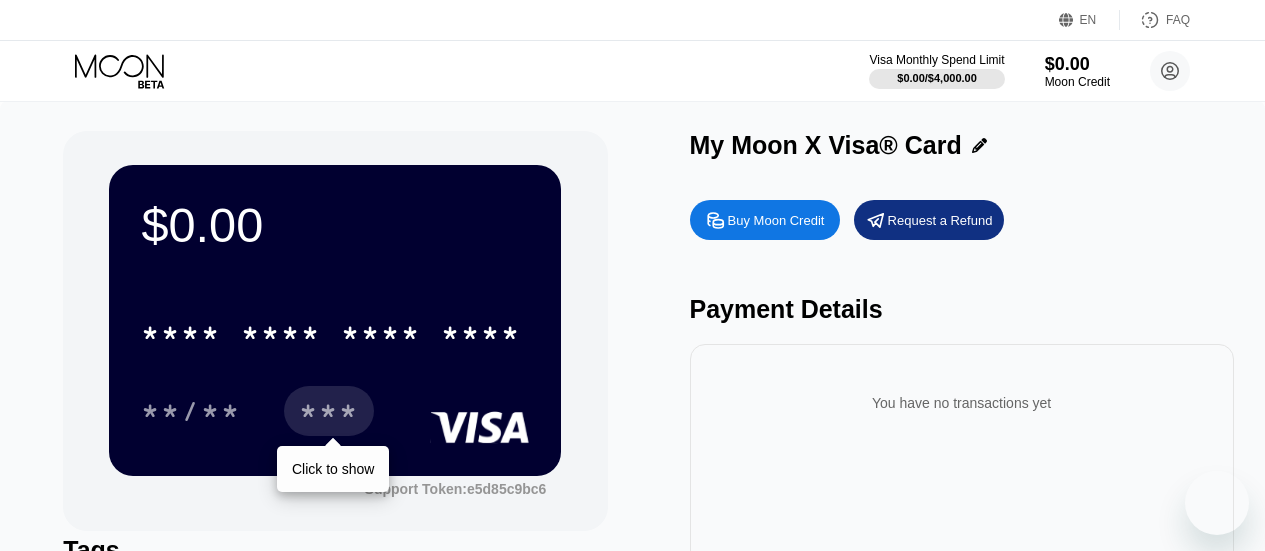 scroll, scrollTop: 0, scrollLeft: 0, axis: both 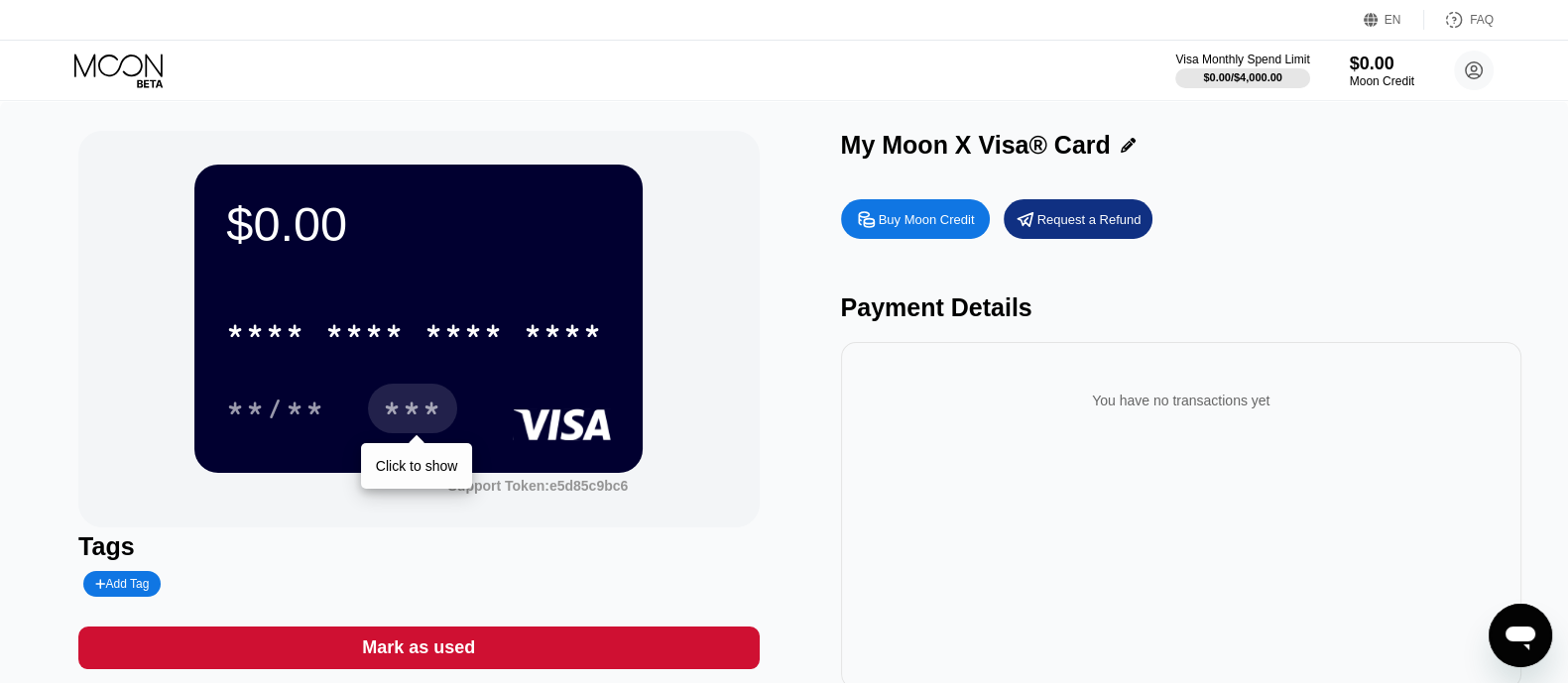 drag, startPoint x: 1268, startPoint y: 2, endPoint x: 953, endPoint y: 551, distance: 632.9502 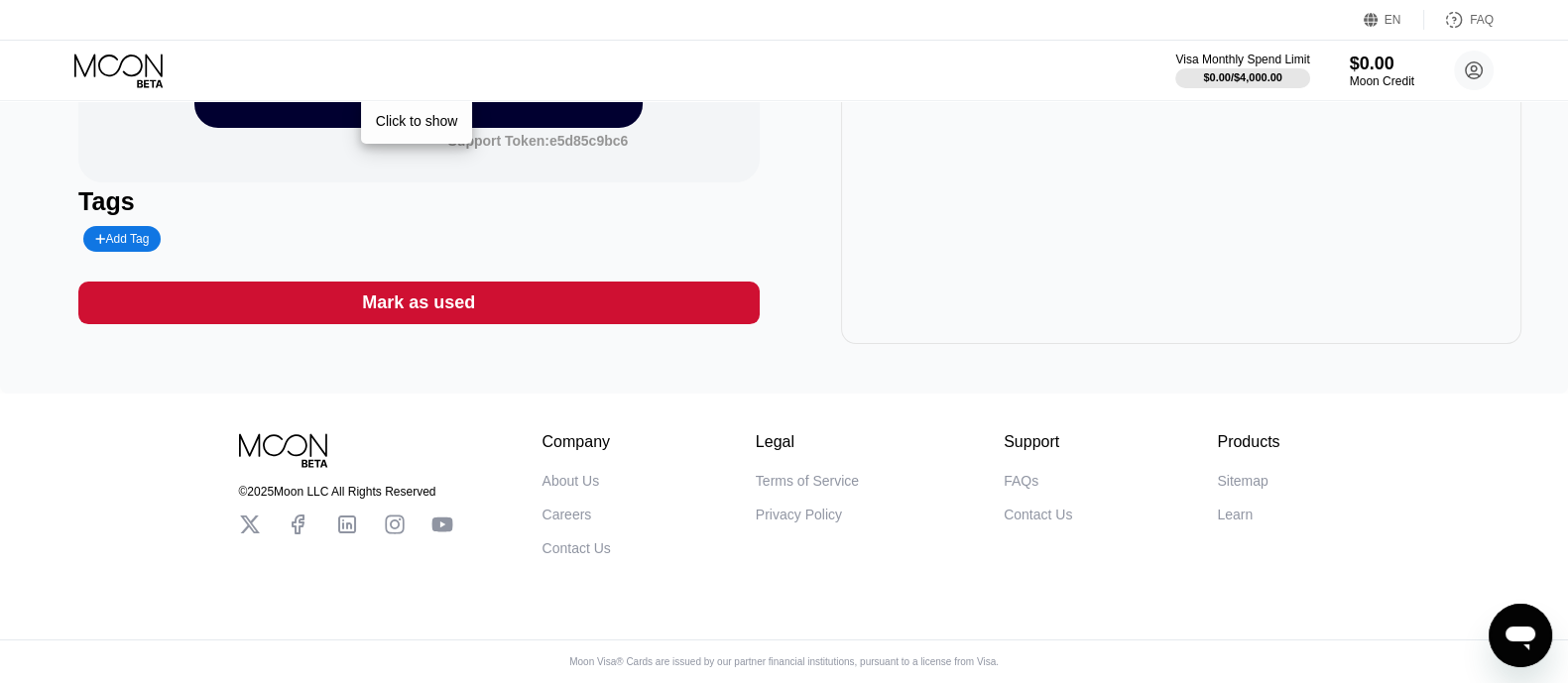 scroll, scrollTop: 366, scrollLeft: 0, axis: vertical 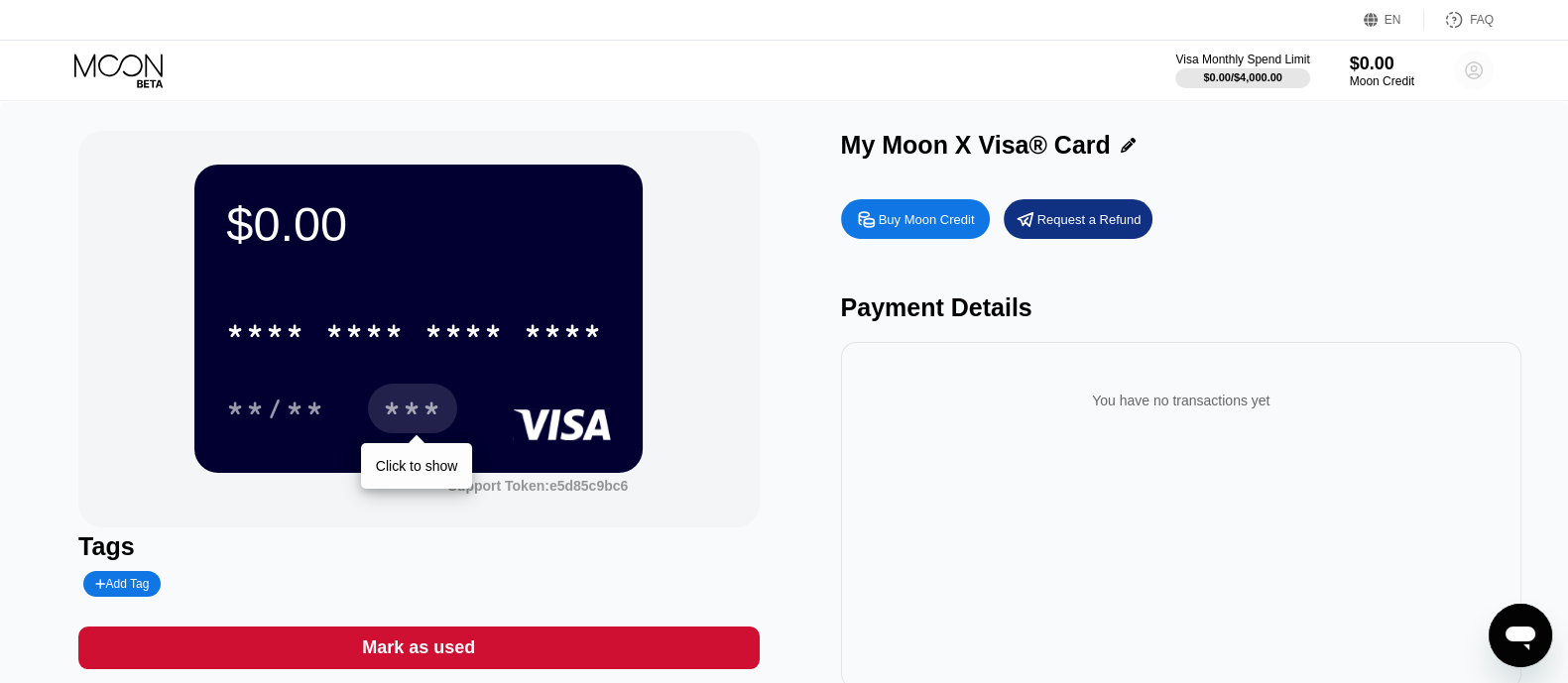 click 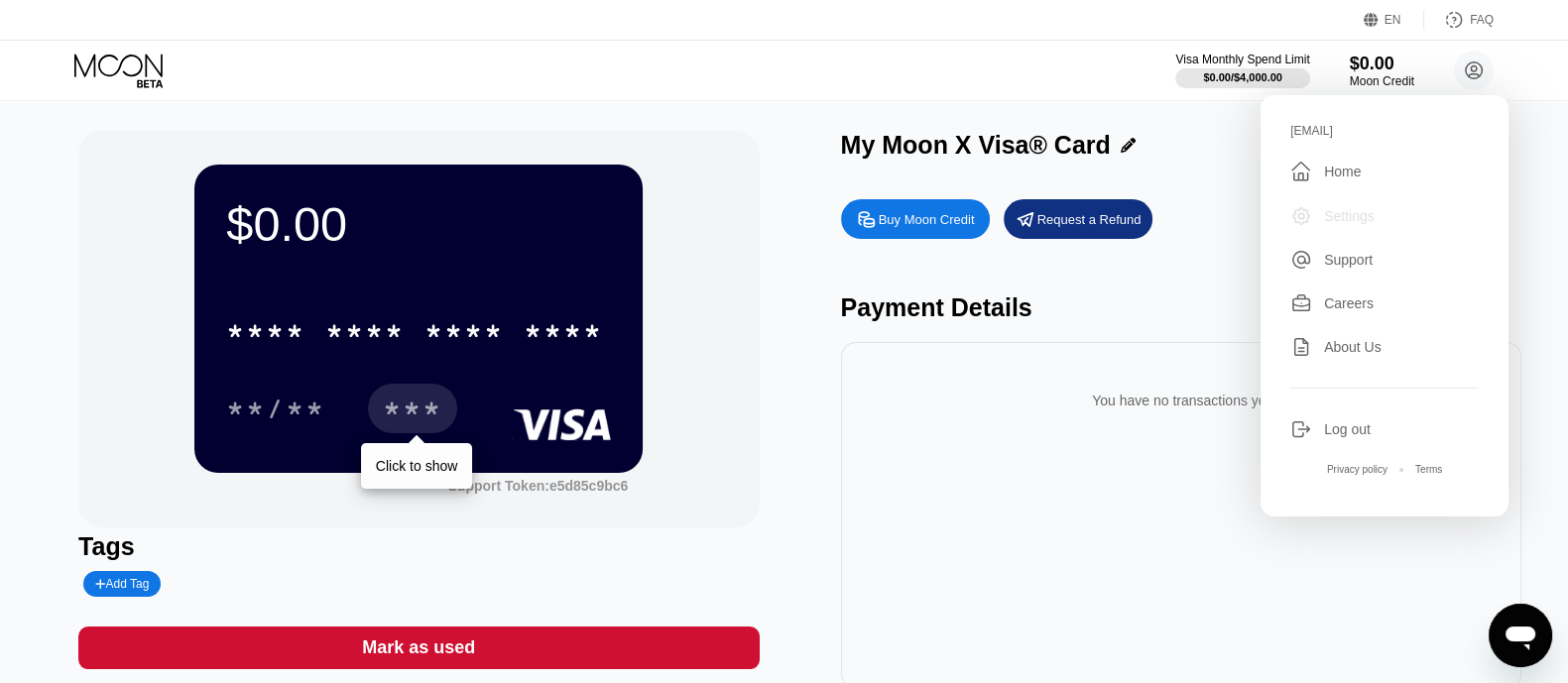 click on "Settings" at bounding box center [1349, 216] 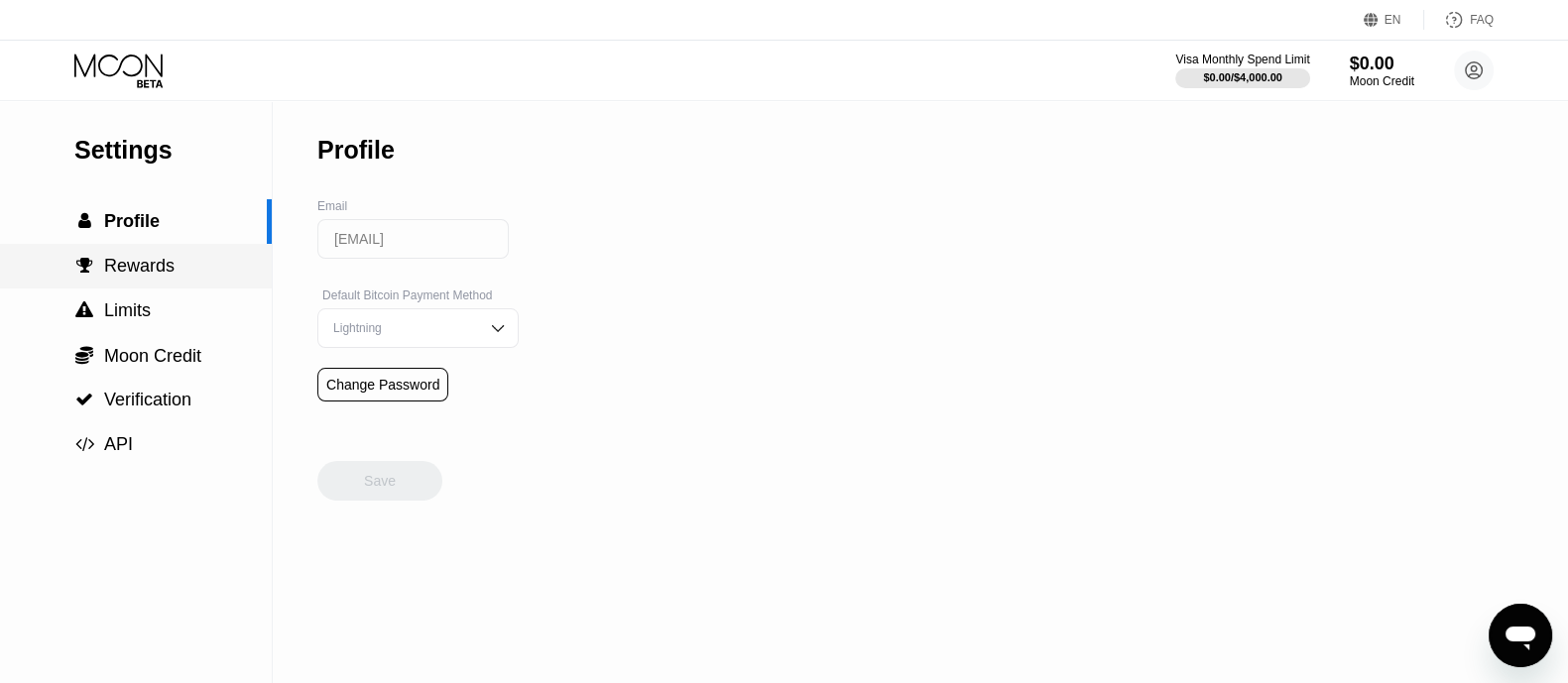 click on "Rewards" at bounding box center [139, 266] 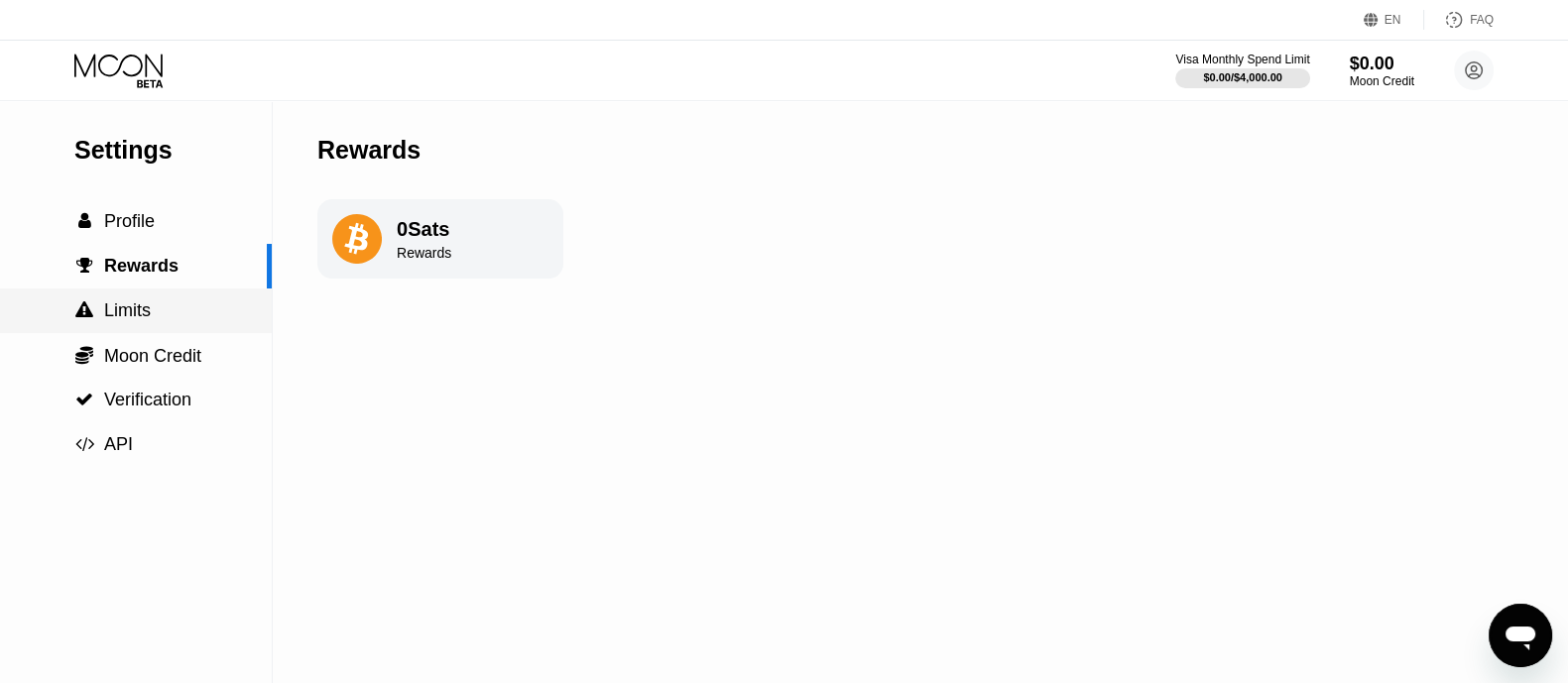 click on "Limits" at bounding box center [127, 310] 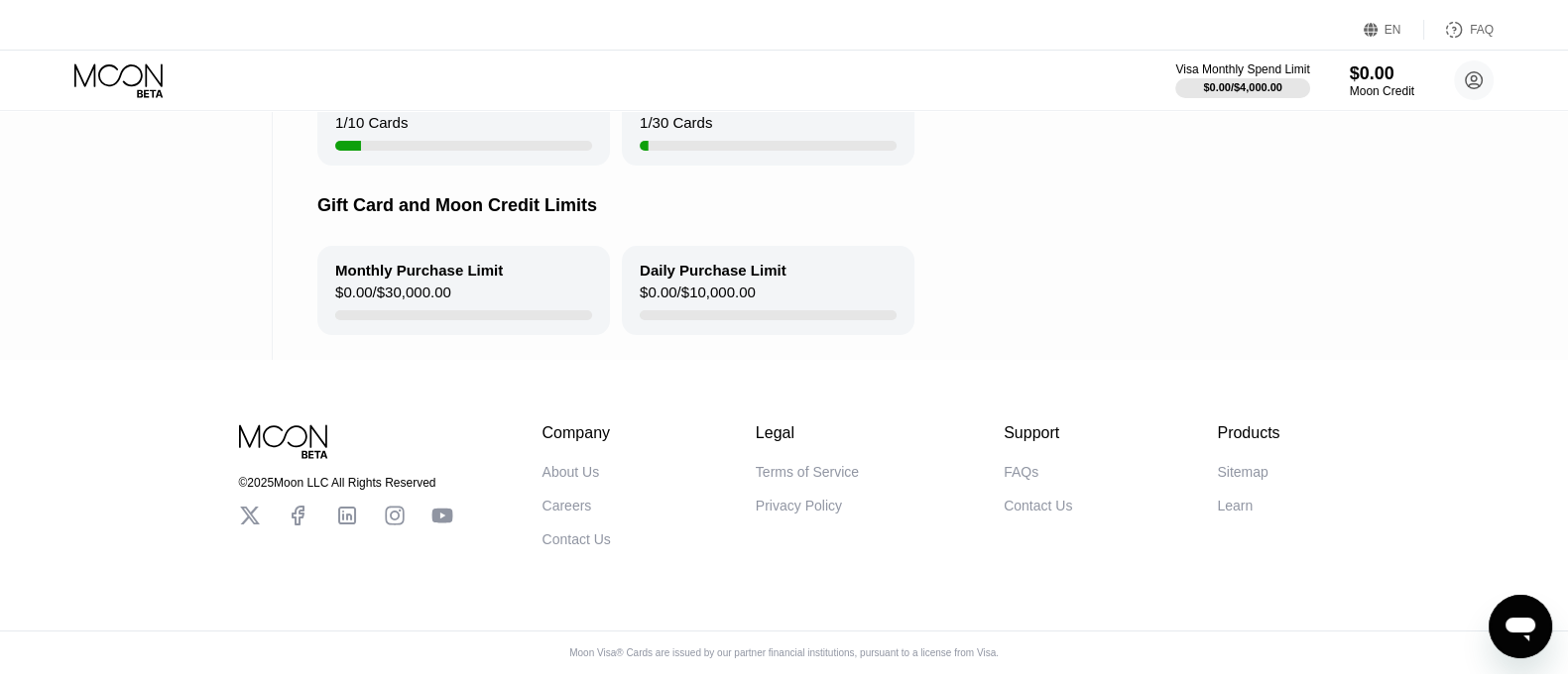 scroll, scrollTop: 0, scrollLeft: 0, axis: both 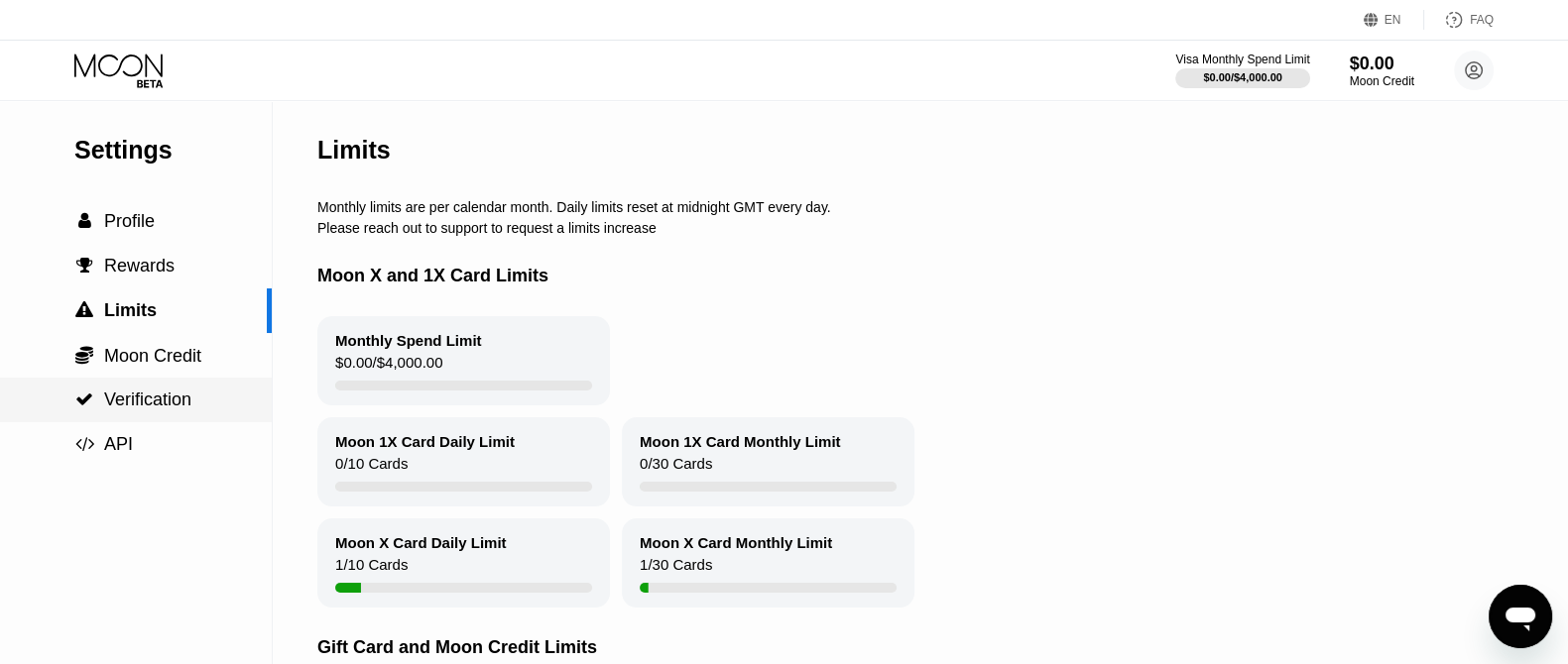click on " Verification" at bounding box center [136, 399] 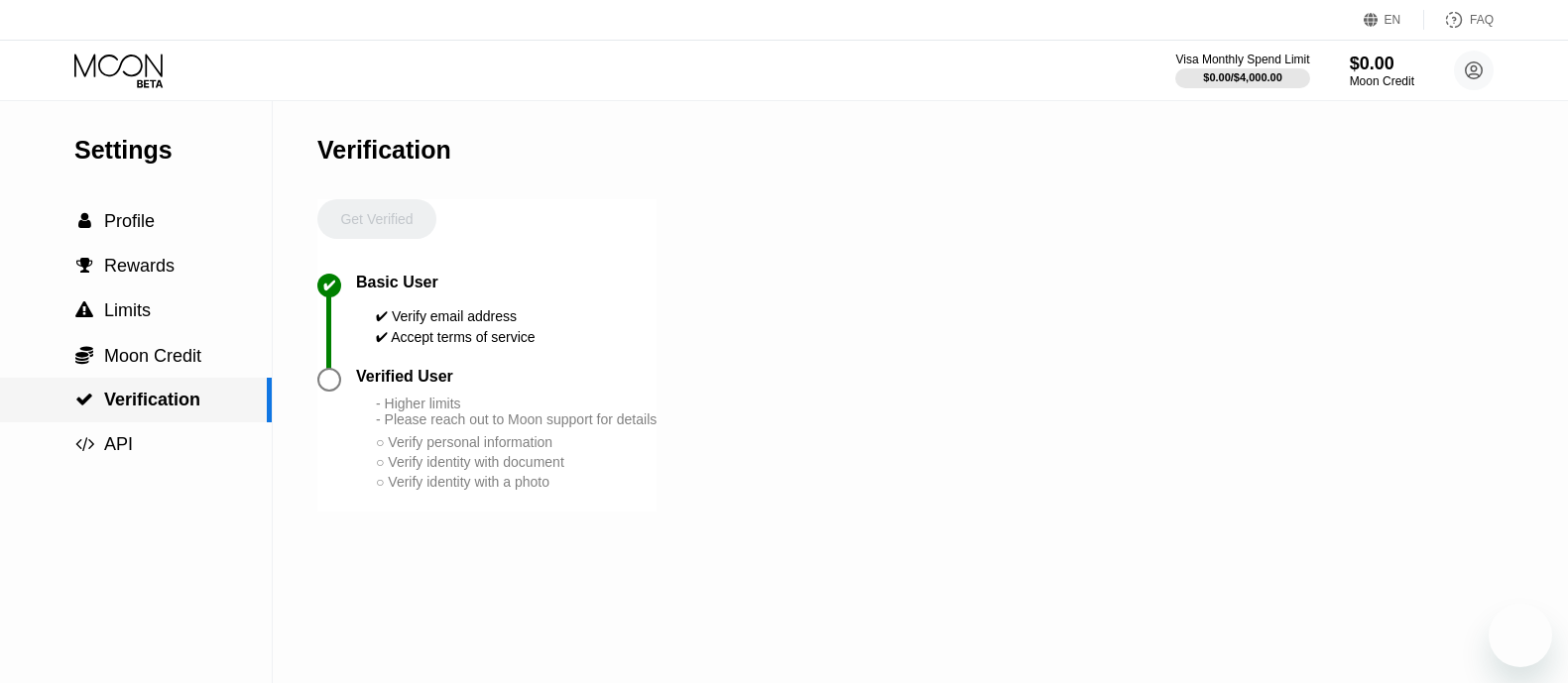 scroll, scrollTop: 0, scrollLeft: 0, axis: both 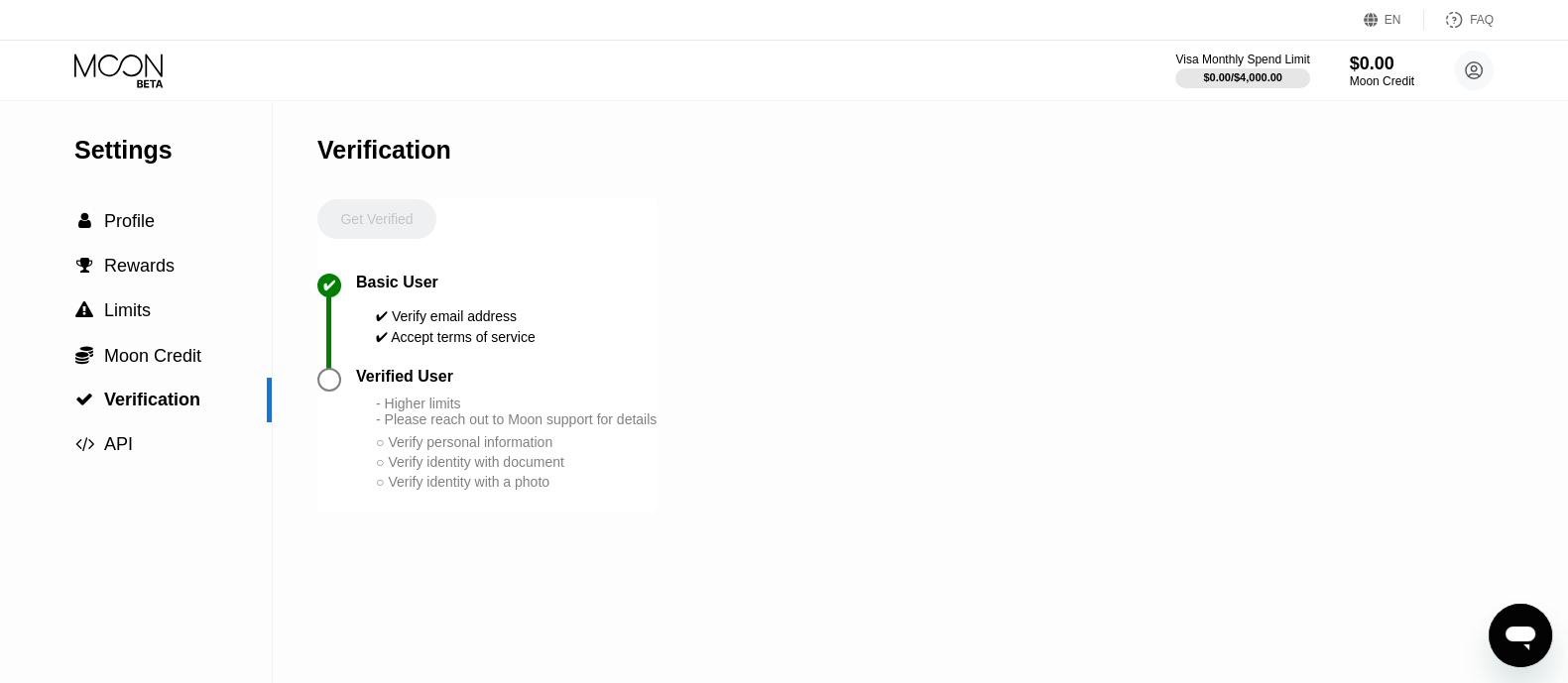 click at bounding box center (329, 380) 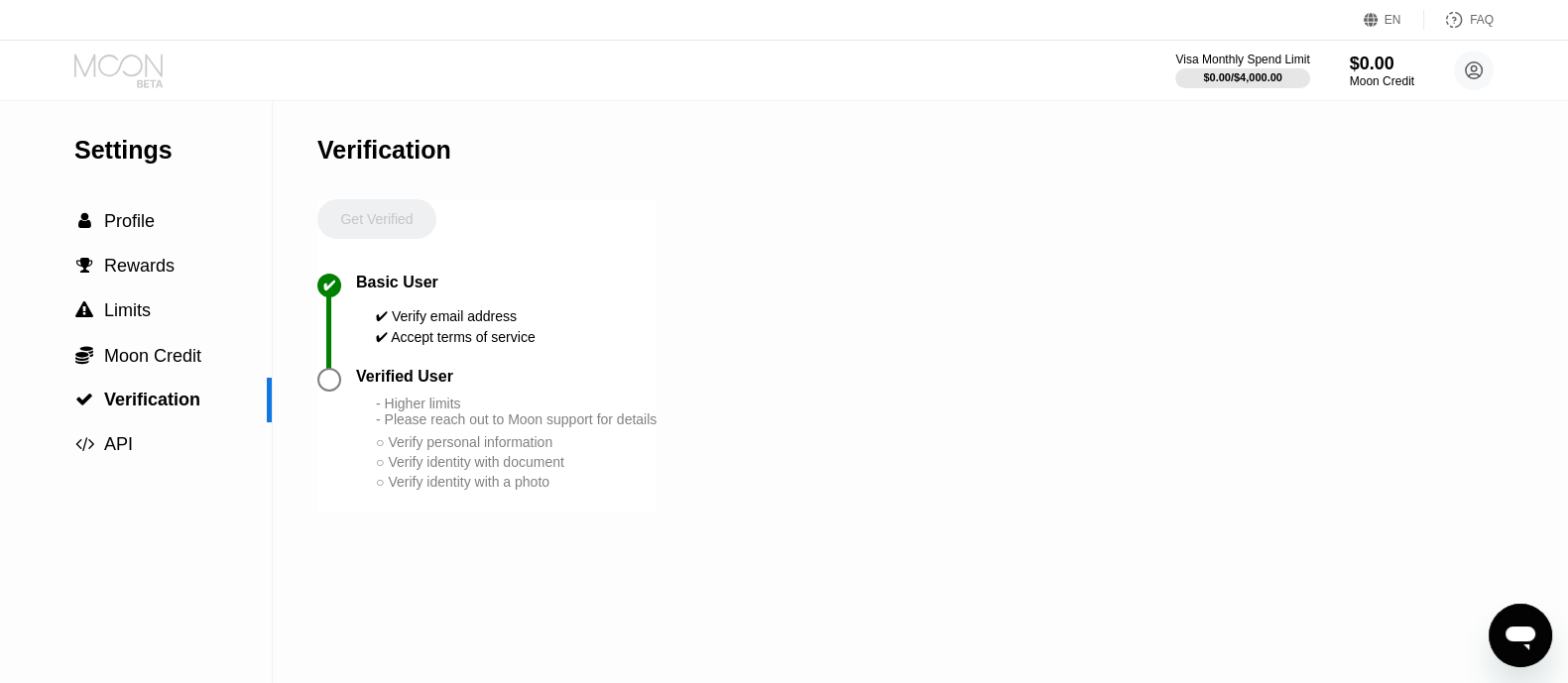 click 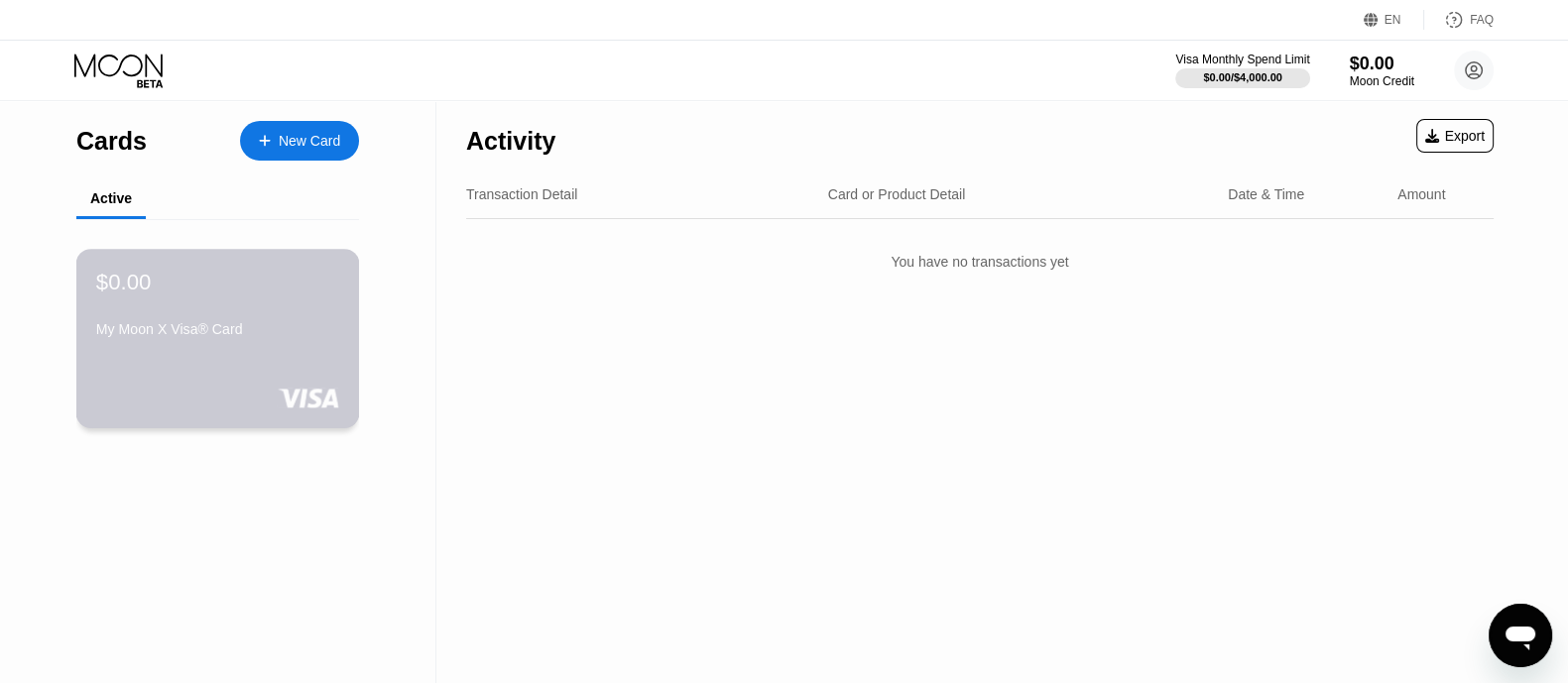 click on "$0.00 My Moon X Visa® Card" at bounding box center [218, 338] 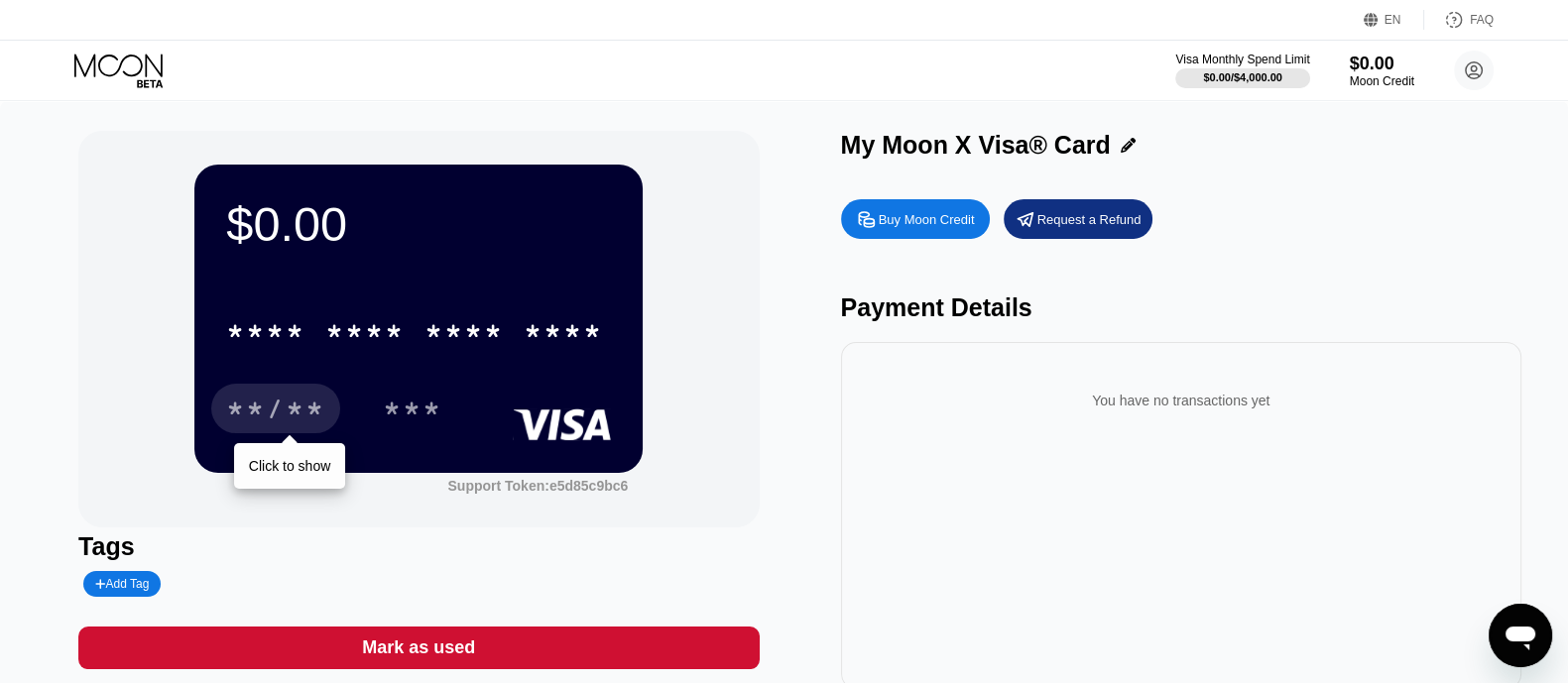 click on "**/**" at bounding box center [276, 411] 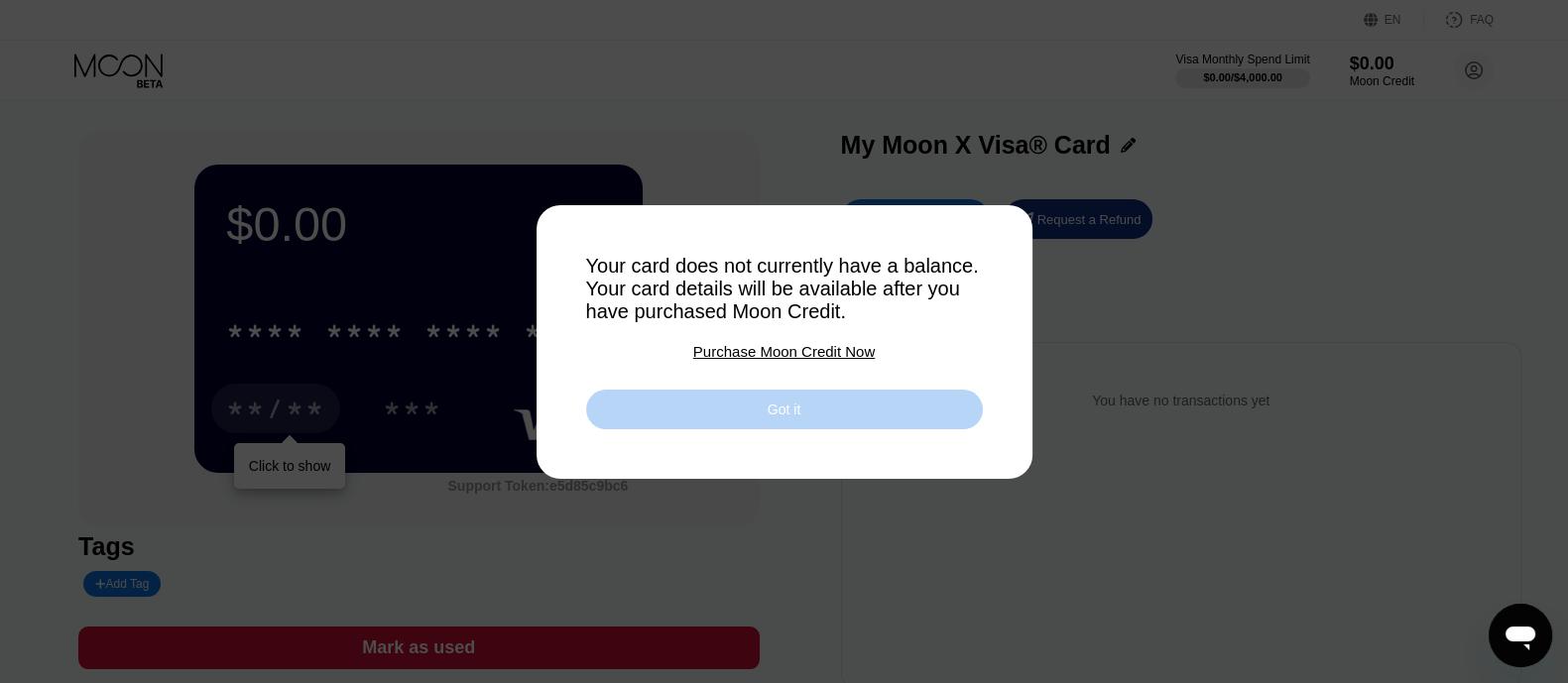 click on "Got it" at bounding box center (784, 409) 